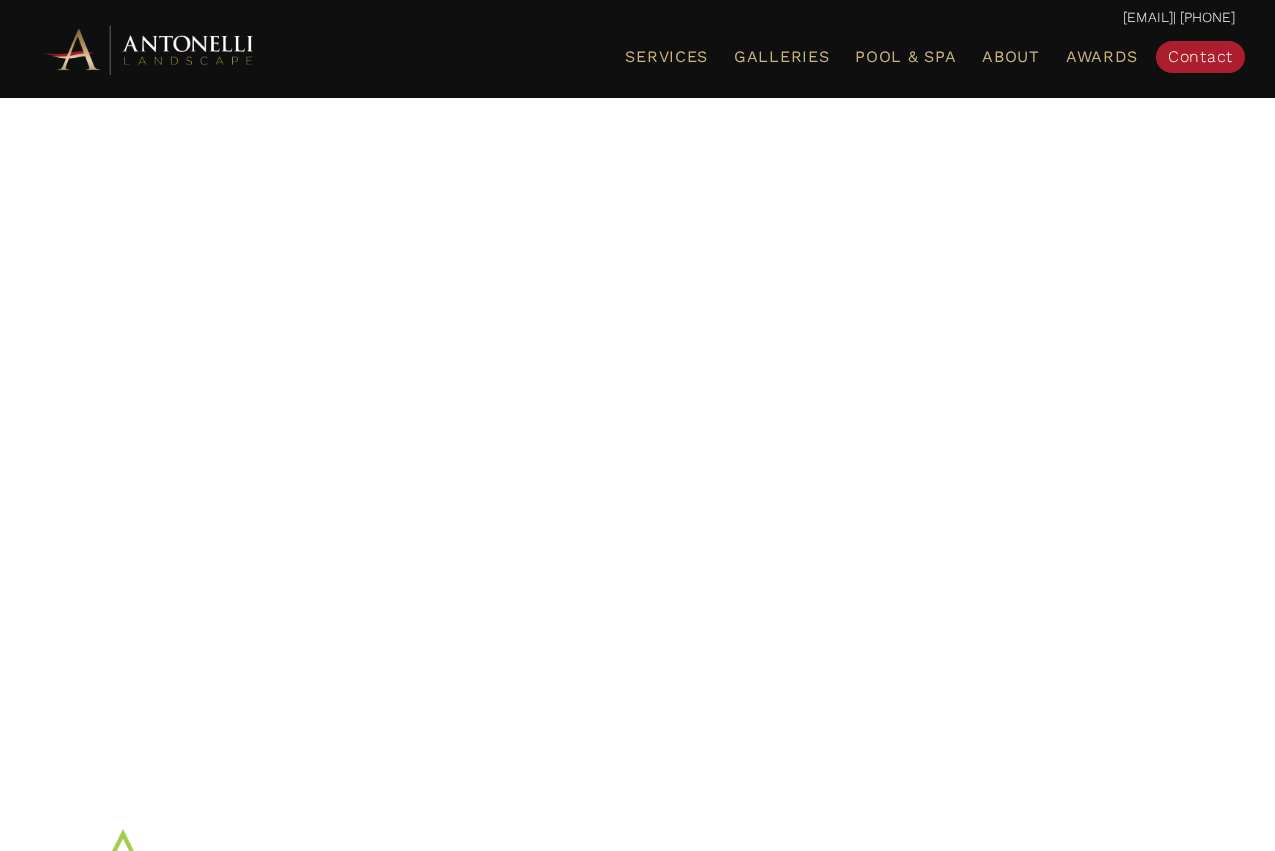 scroll, scrollTop: 0, scrollLeft: 0, axis: both 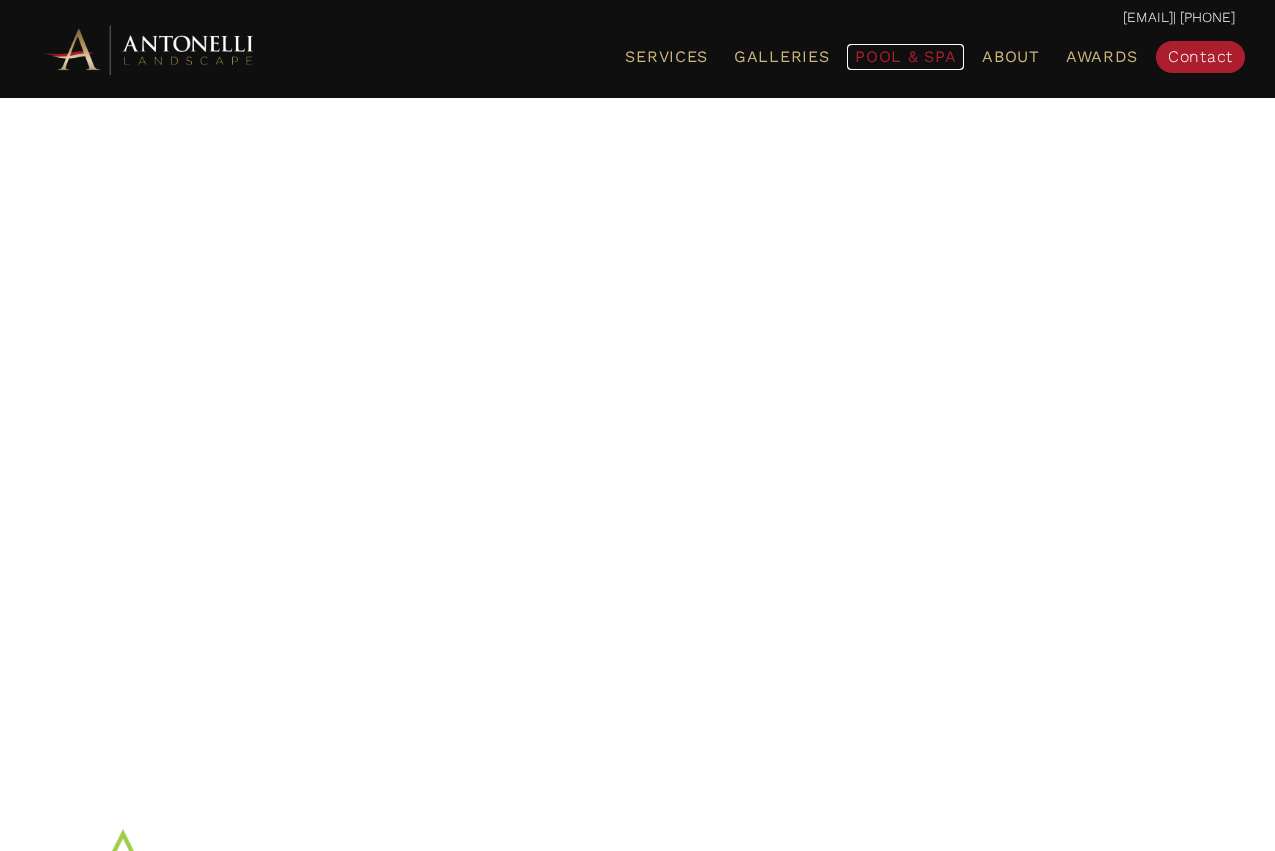 click on "Pool & Spa" at bounding box center [905, 56] 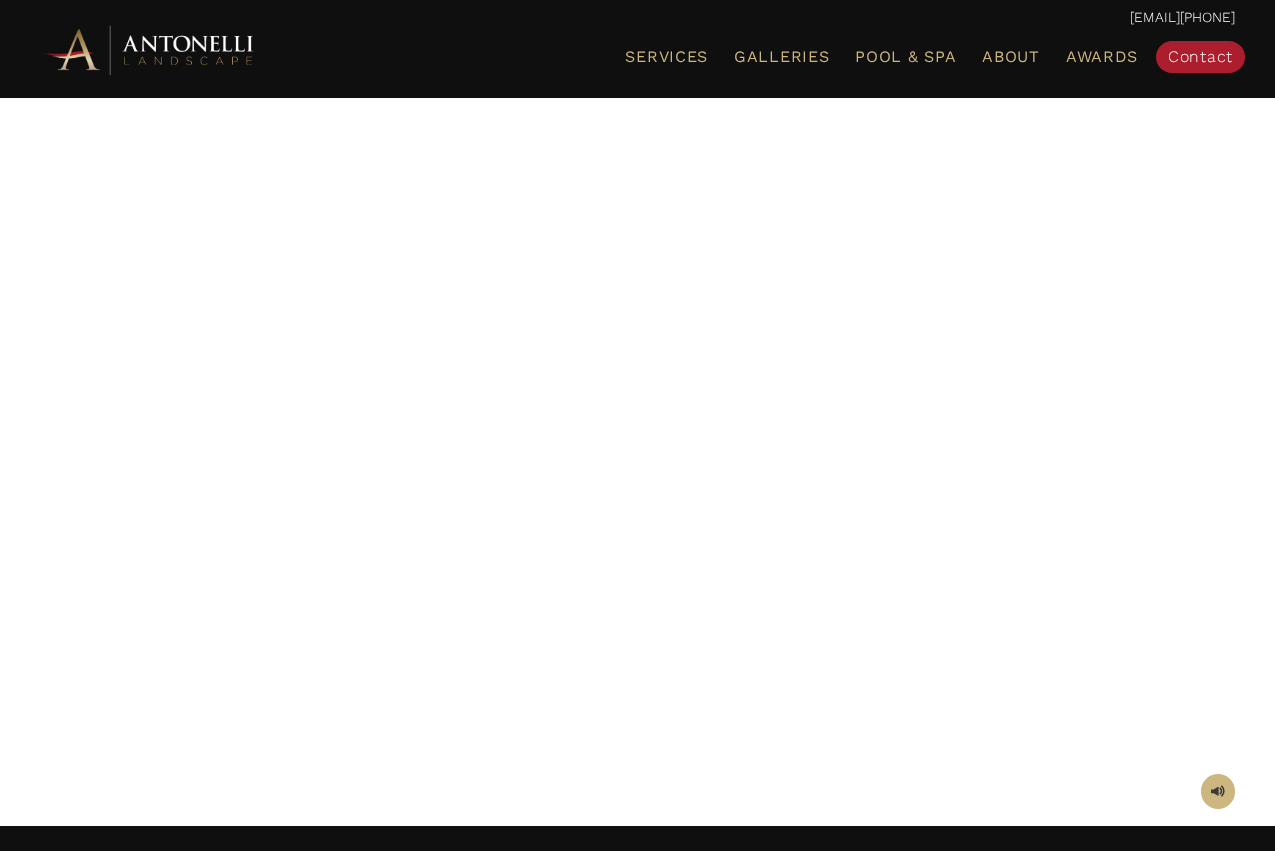 scroll, scrollTop: 0, scrollLeft: 0, axis: both 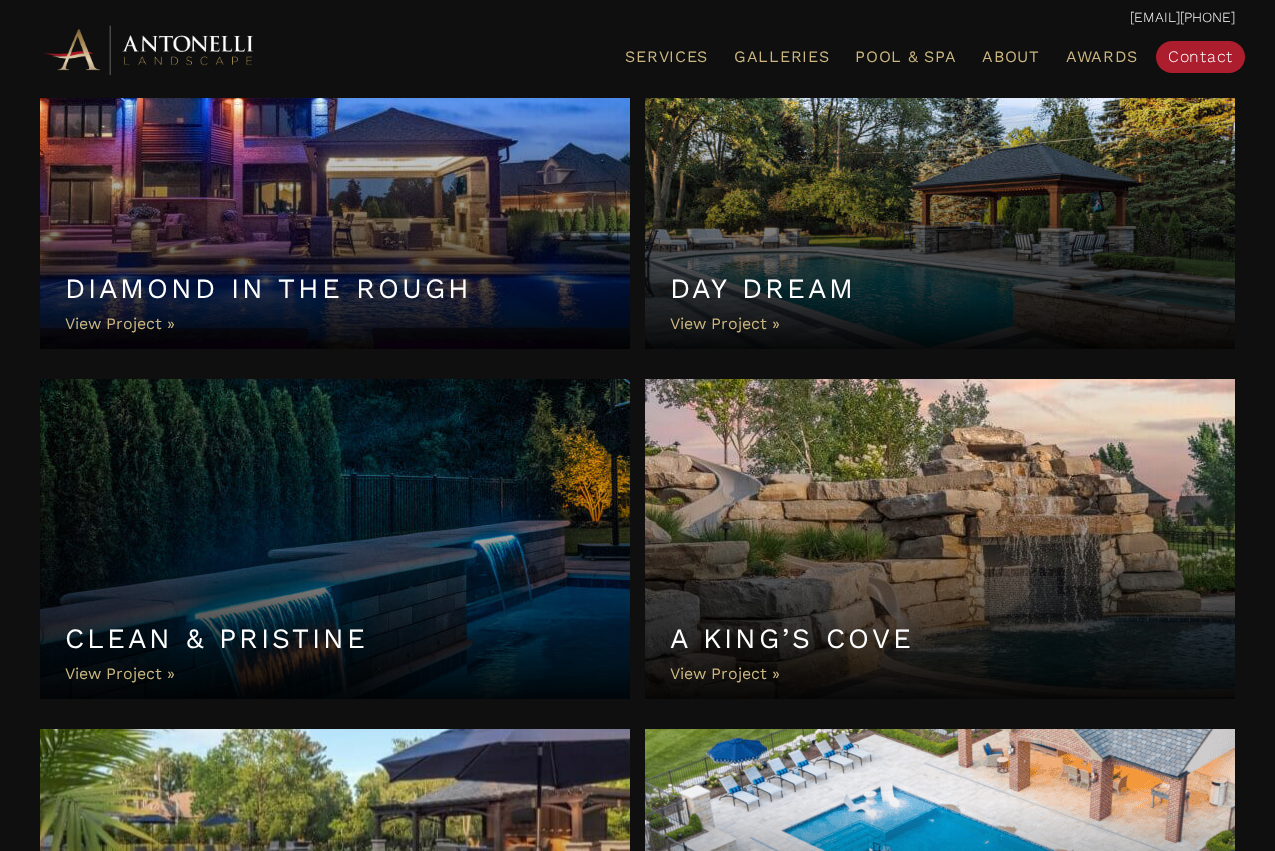click on "Diamond In The Rough" at bounding box center (335, 189) 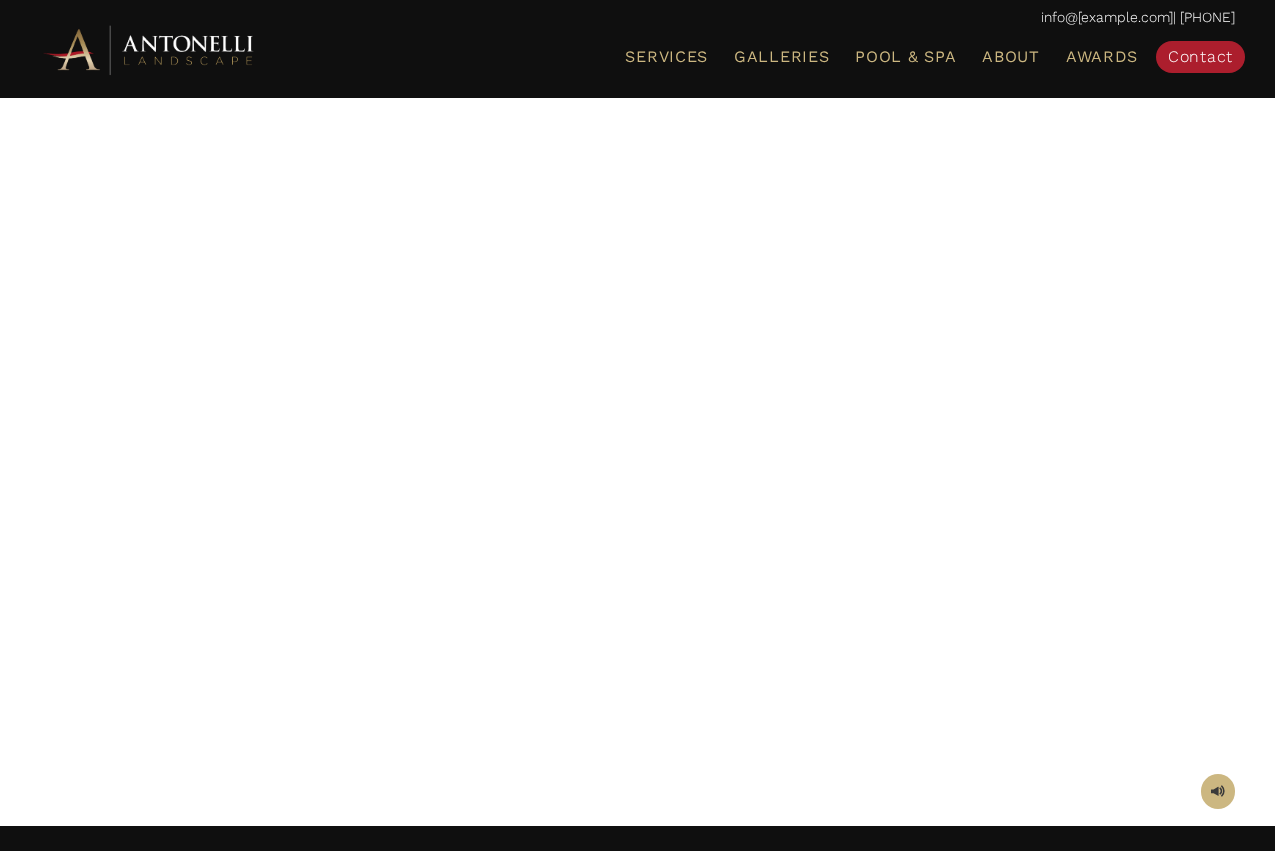 scroll, scrollTop: 0, scrollLeft: 0, axis: both 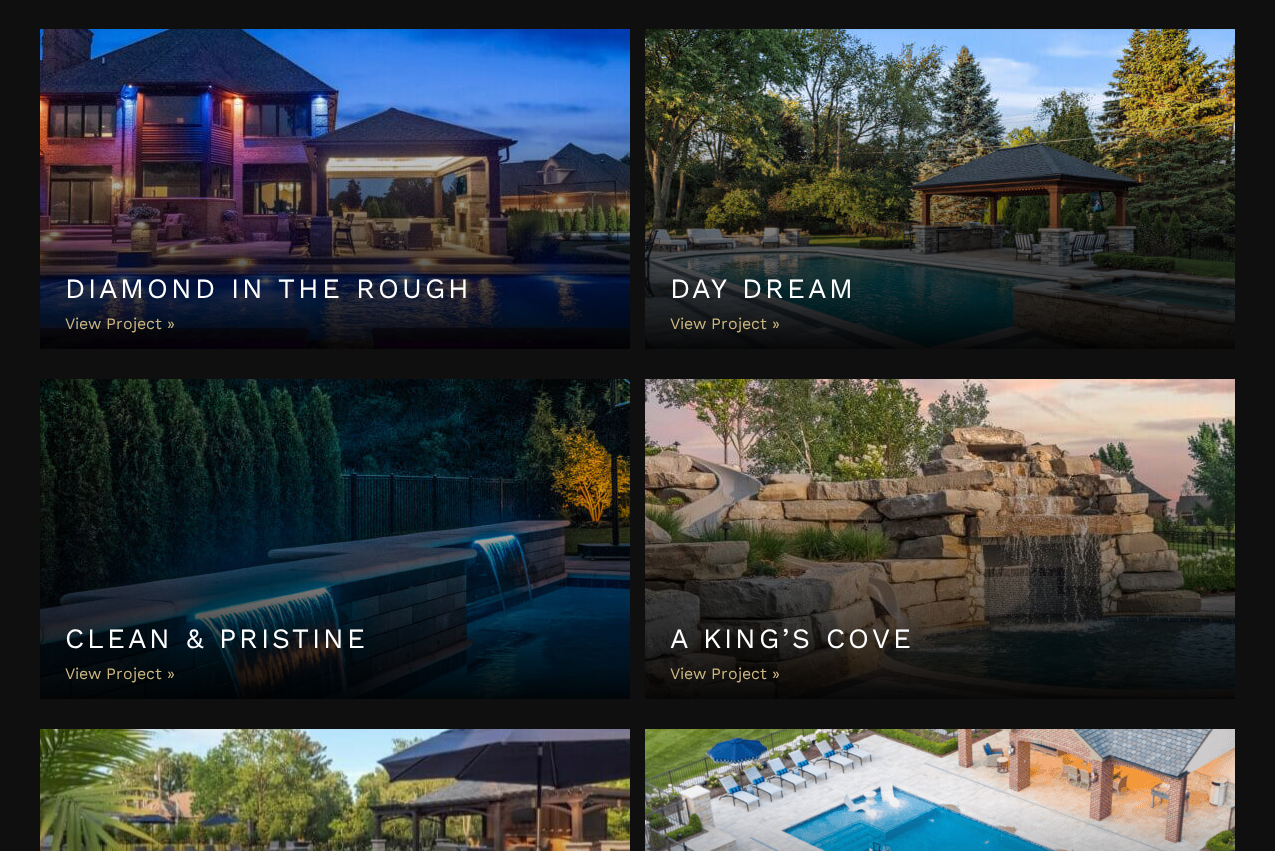click on "Day Dream" at bounding box center (940, 189) 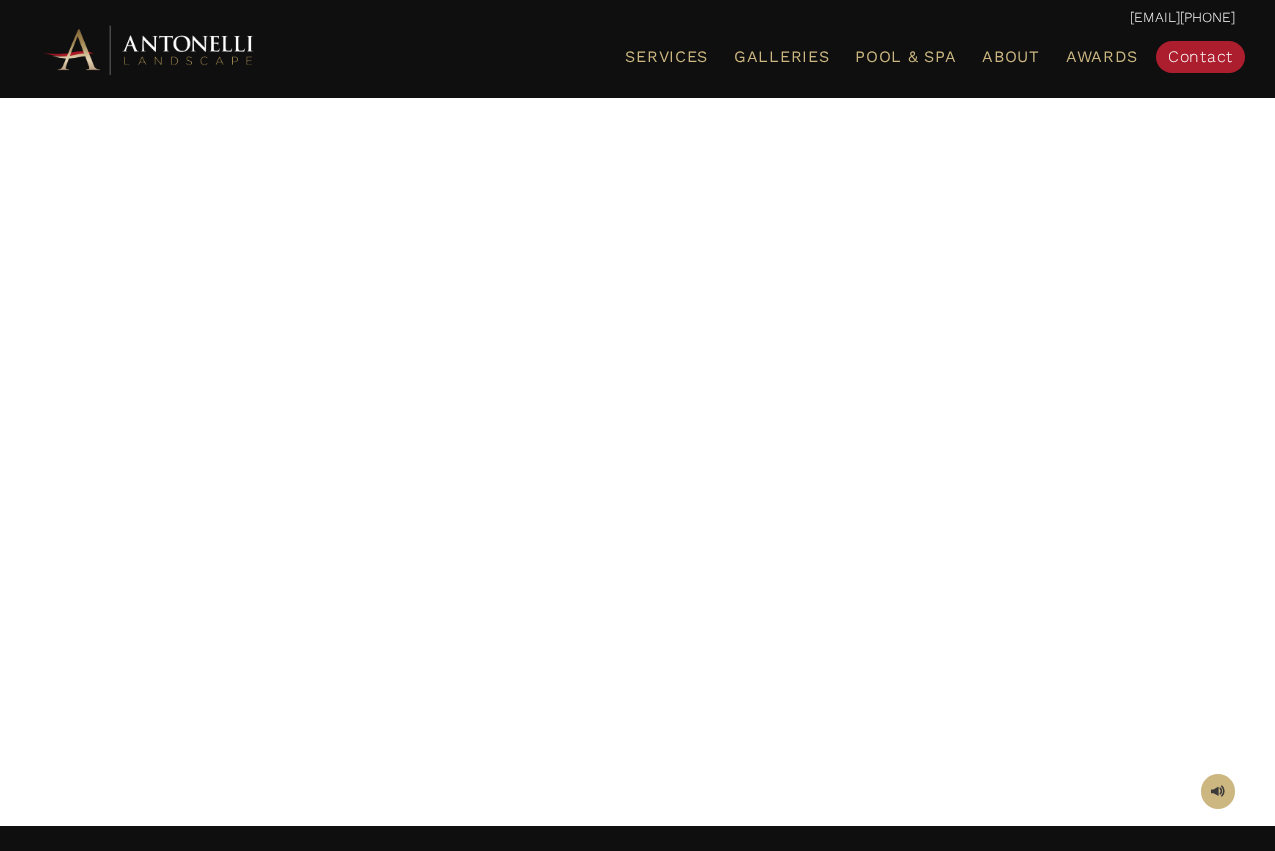 scroll, scrollTop: 0, scrollLeft: 0, axis: both 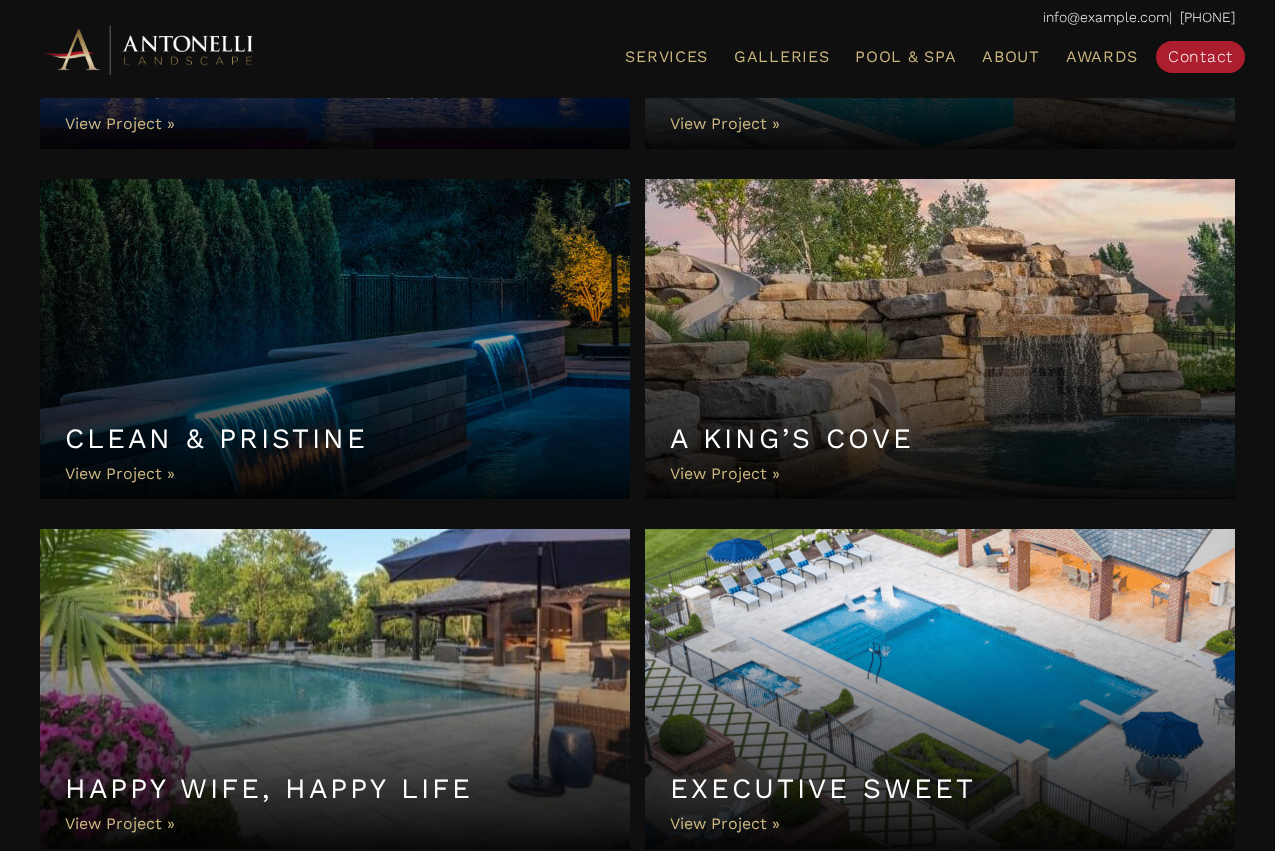 click on "Clean & Pristine" at bounding box center [335, 339] 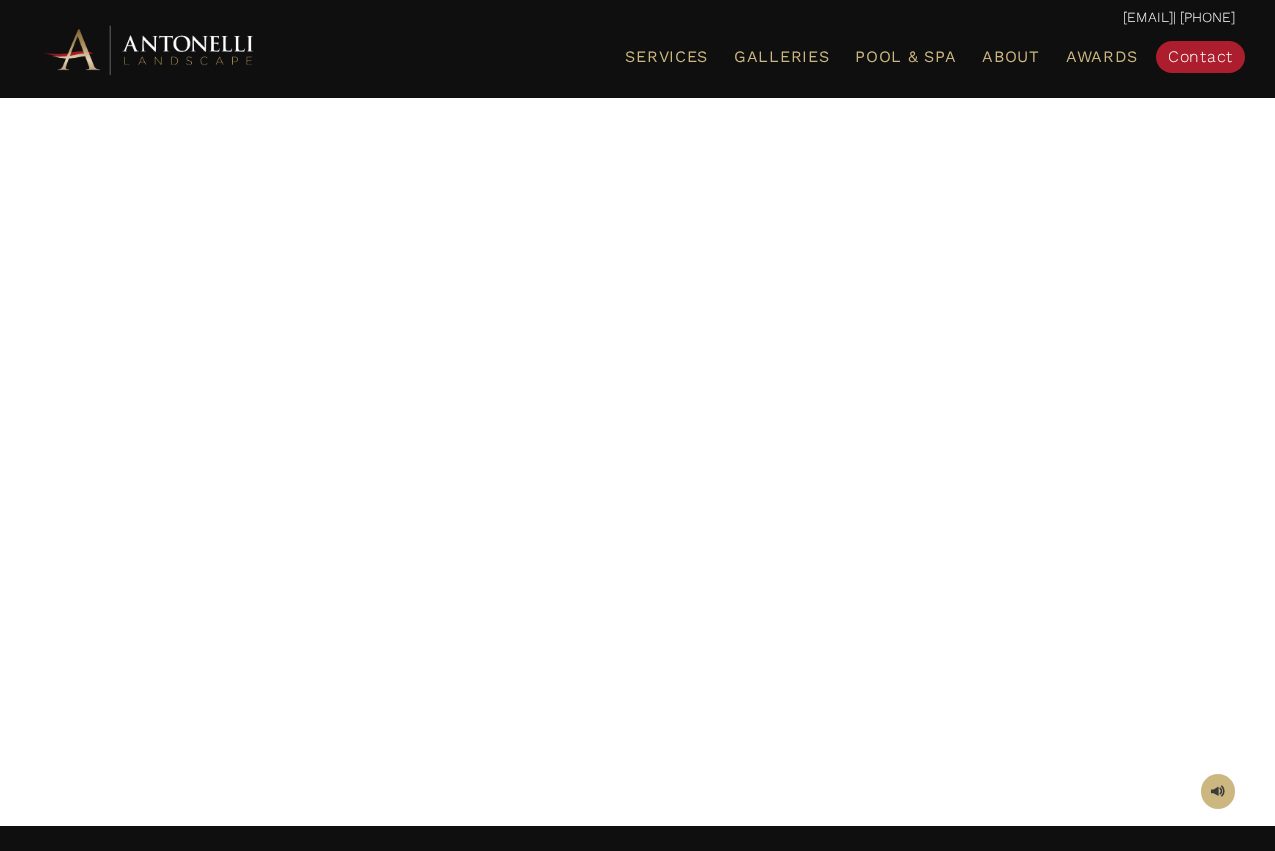 scroll, scrollTop: 0, scrollLeft: 0, axis: both 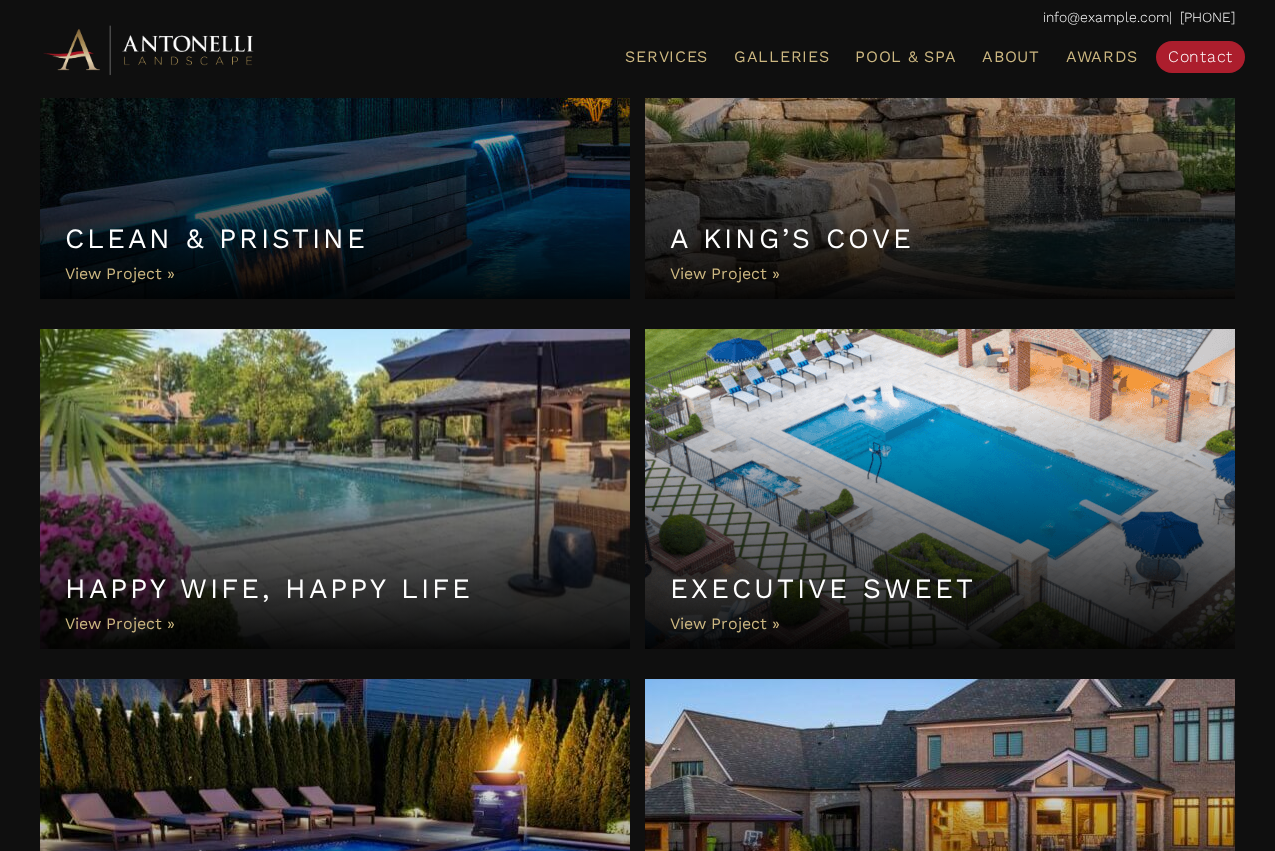 click on "Happy Wife, Happy Life" at bounding box center (335, 489) 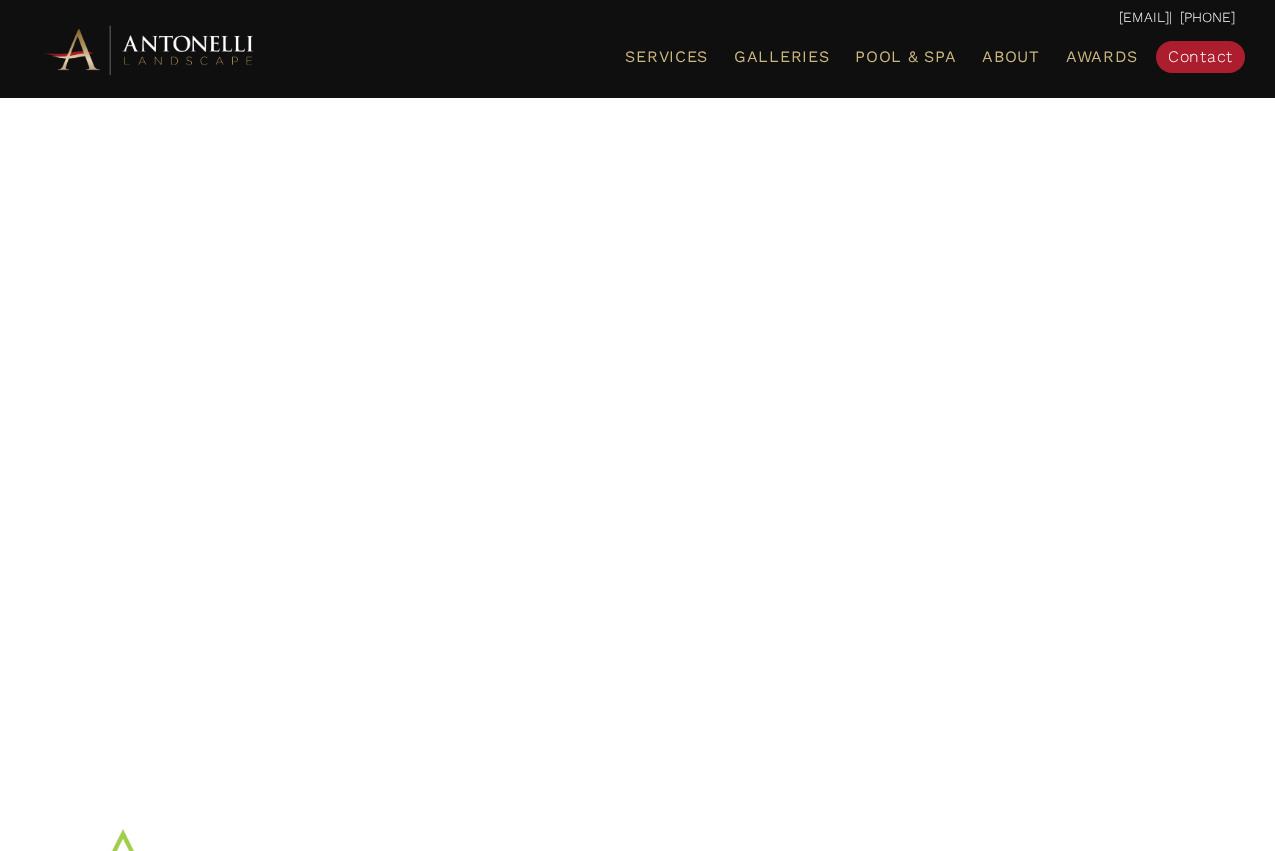scroll, scrollTop: 0, scrollLeft: 0, axis: both 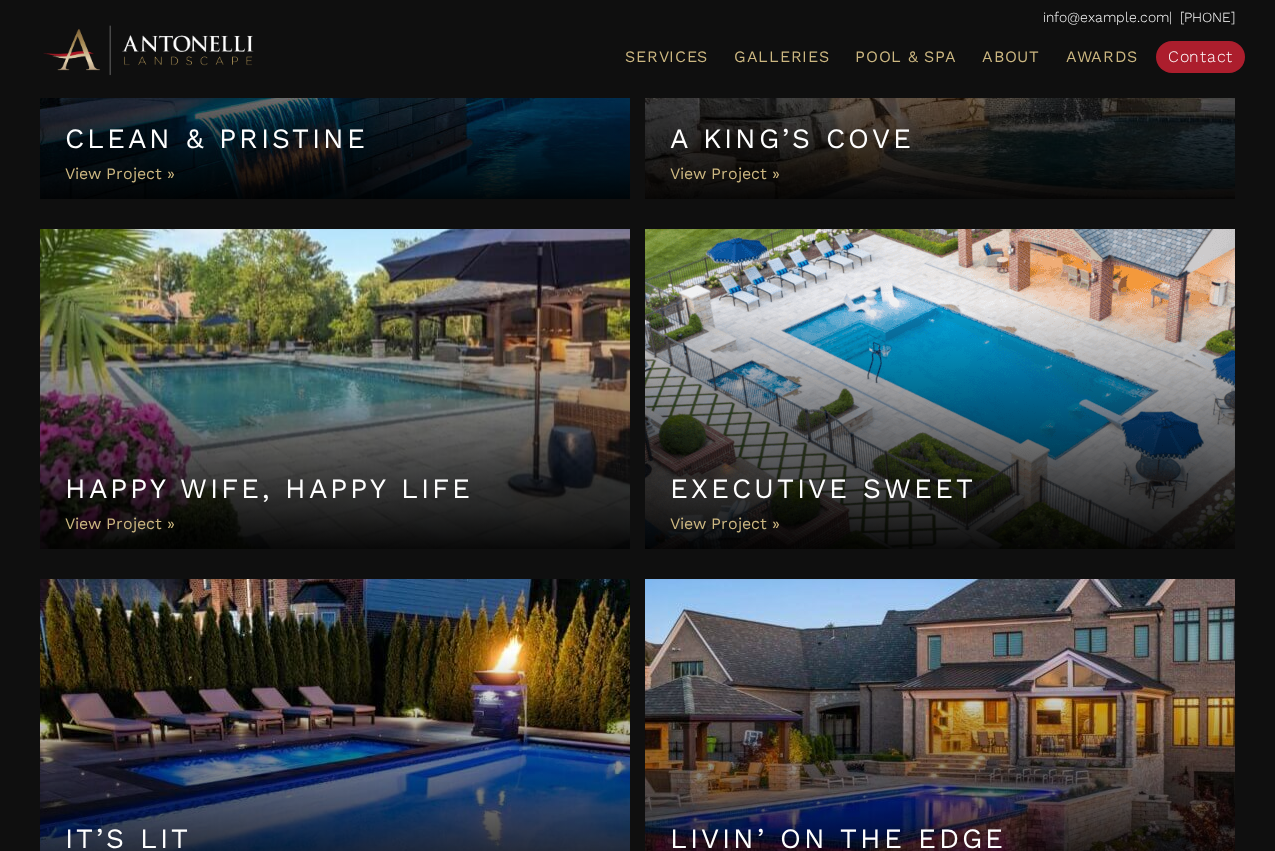 click on "Executive Sweet" at bounding box center (940, 389) 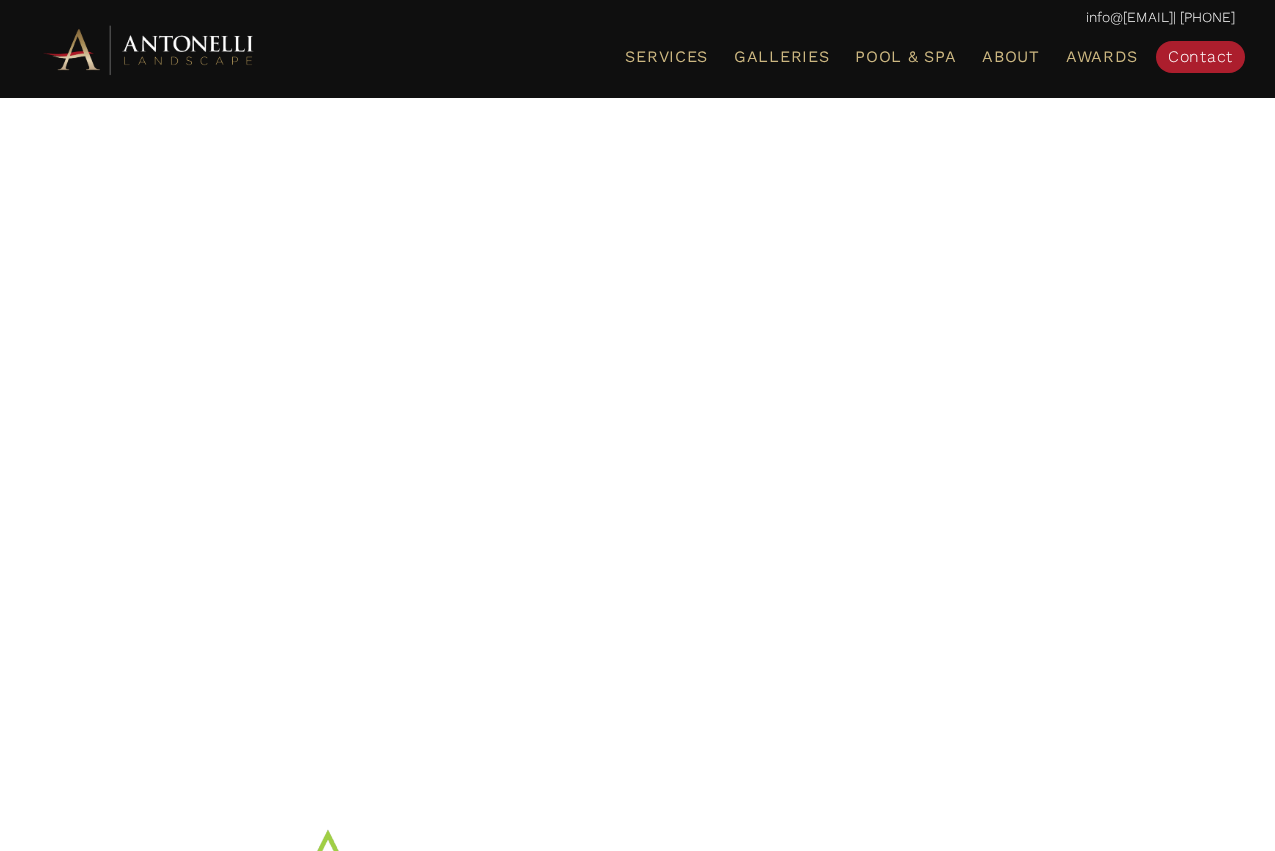 scroll, scrollTop: 0, scrollLeft: 0, axis: both 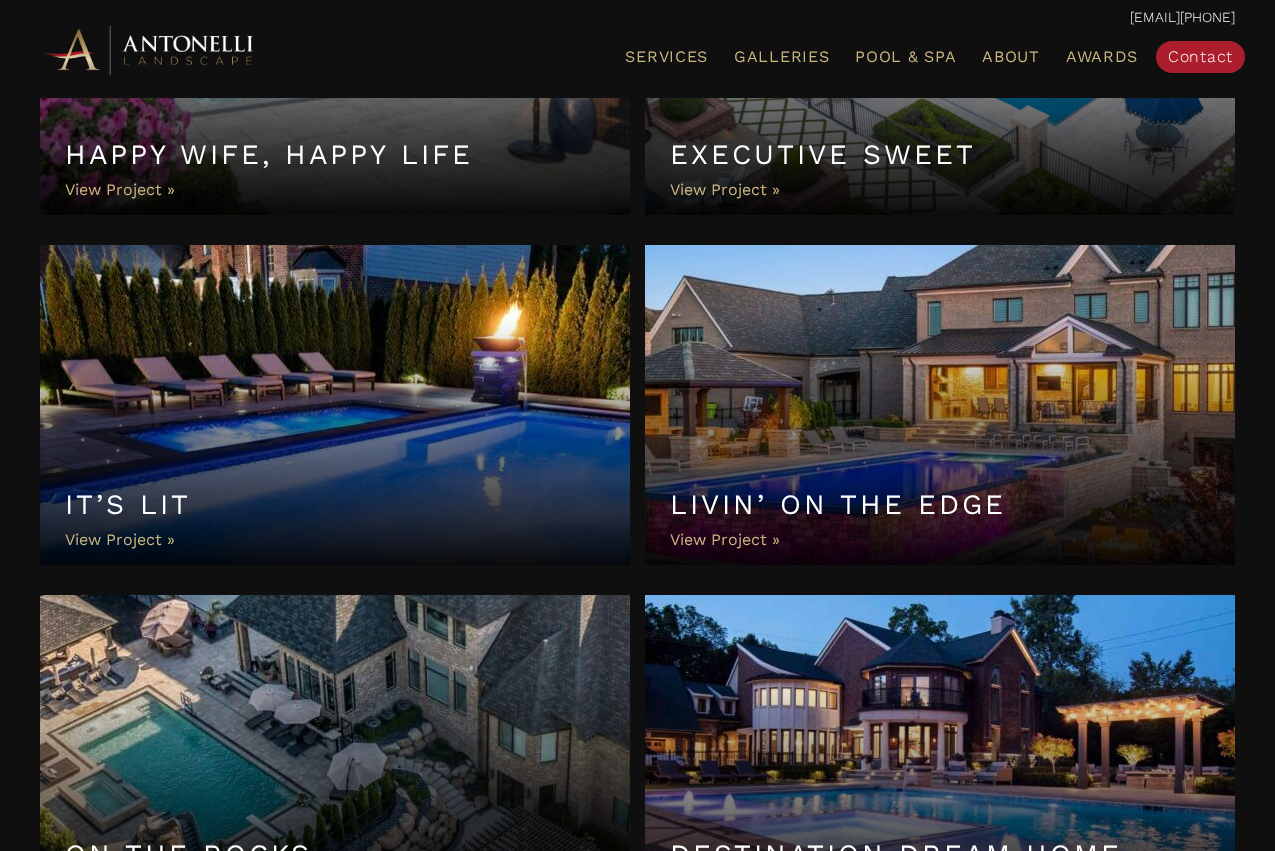 click on "It’s Lit" at bounding box center [335, 405] 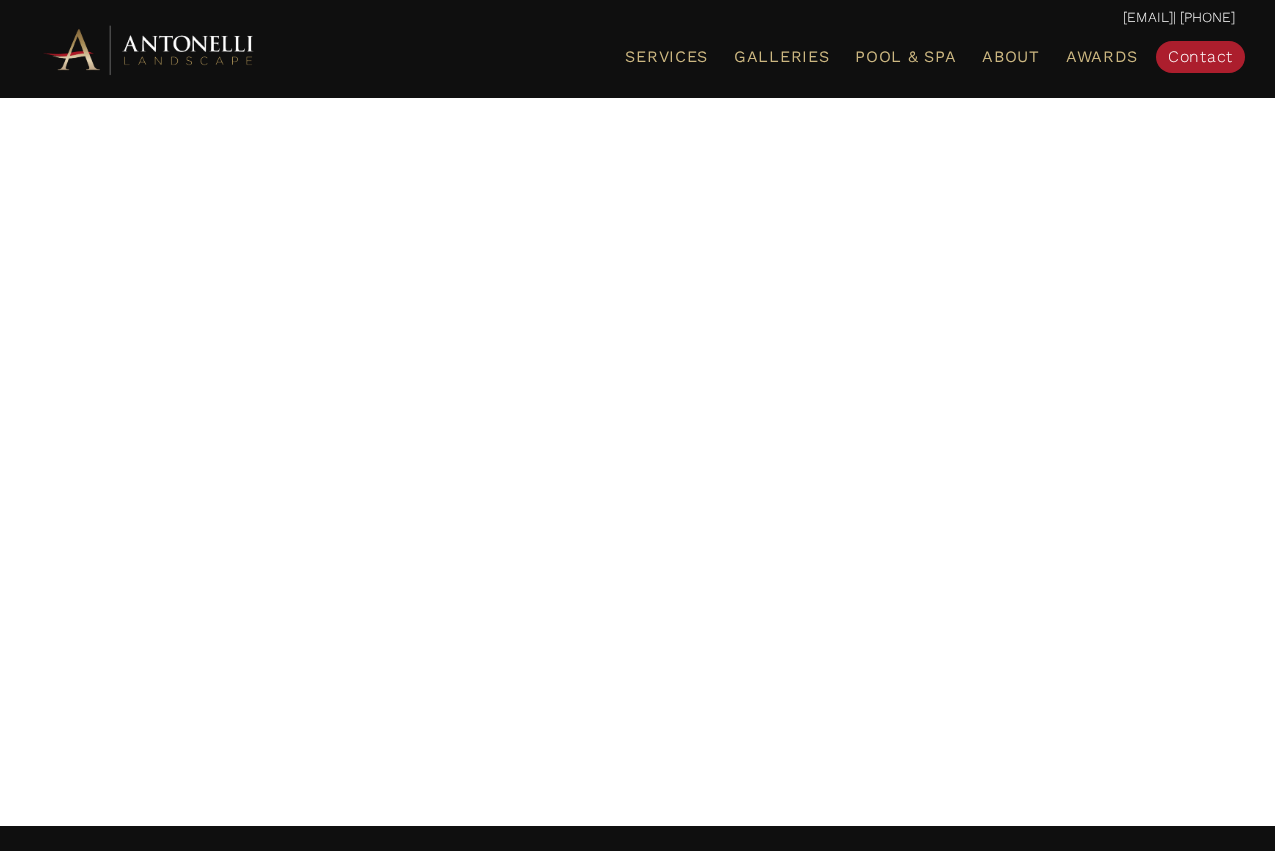 scroll, scrollTop: 0, scrollLeft: 0, axis: both 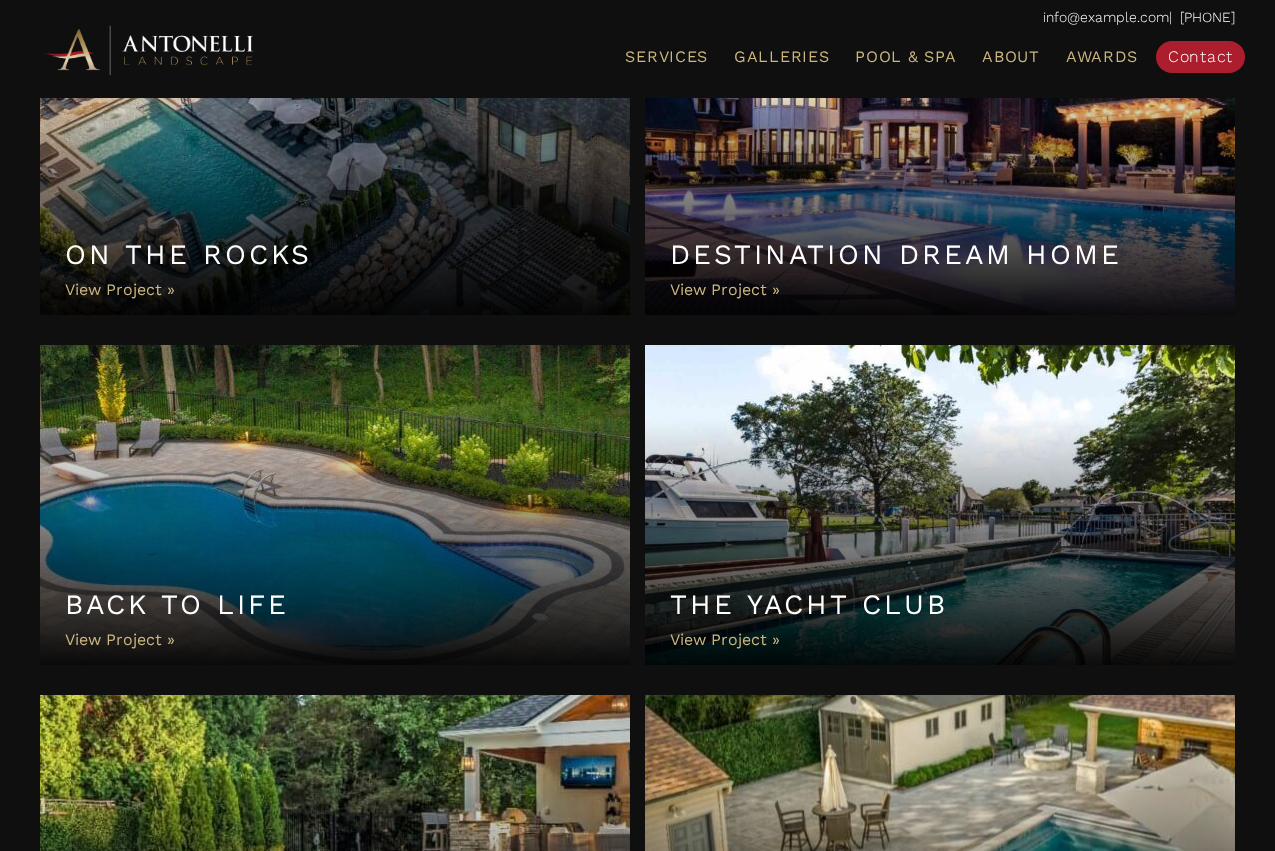 click on "Back to Life" at bounding box center (335, 505) 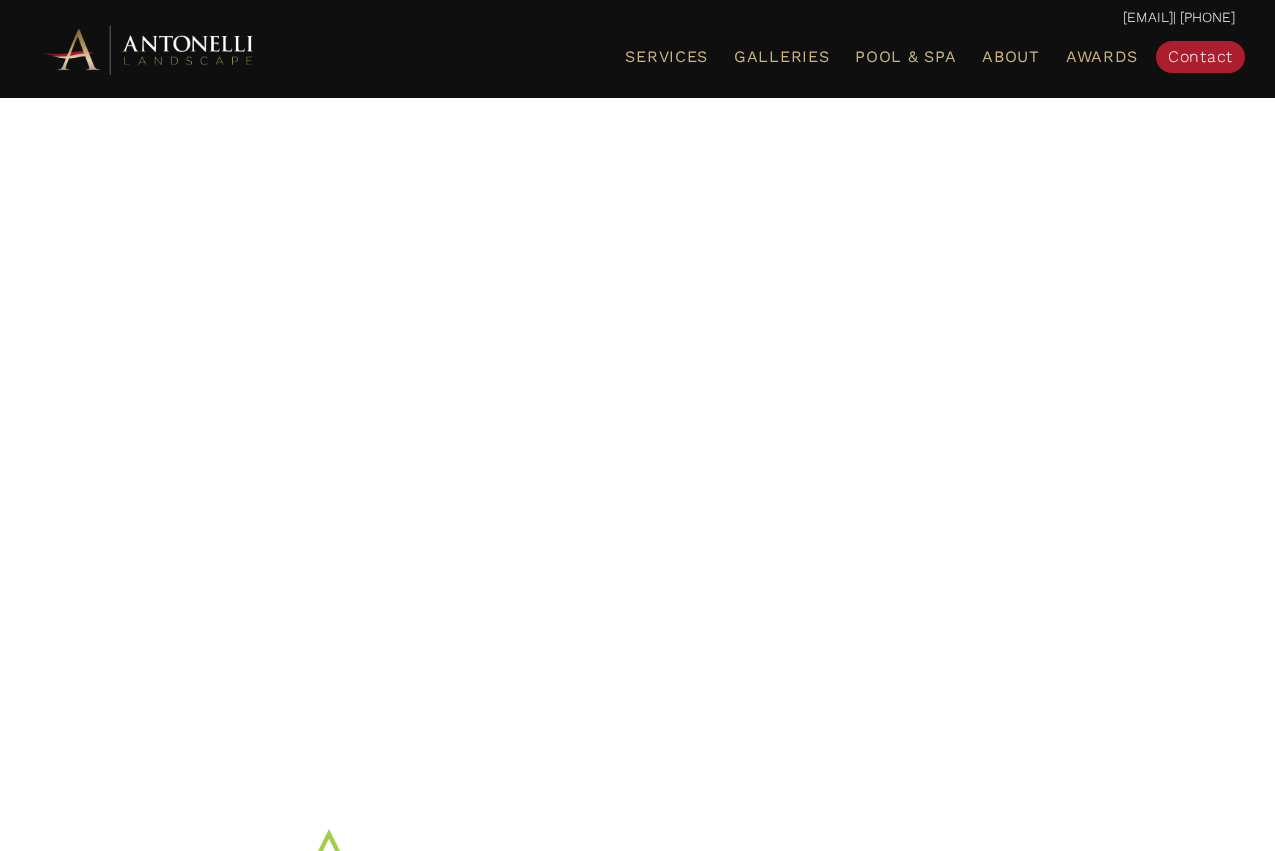 scroll, scrollTop: 0, scrollLeft: 0, axis: both 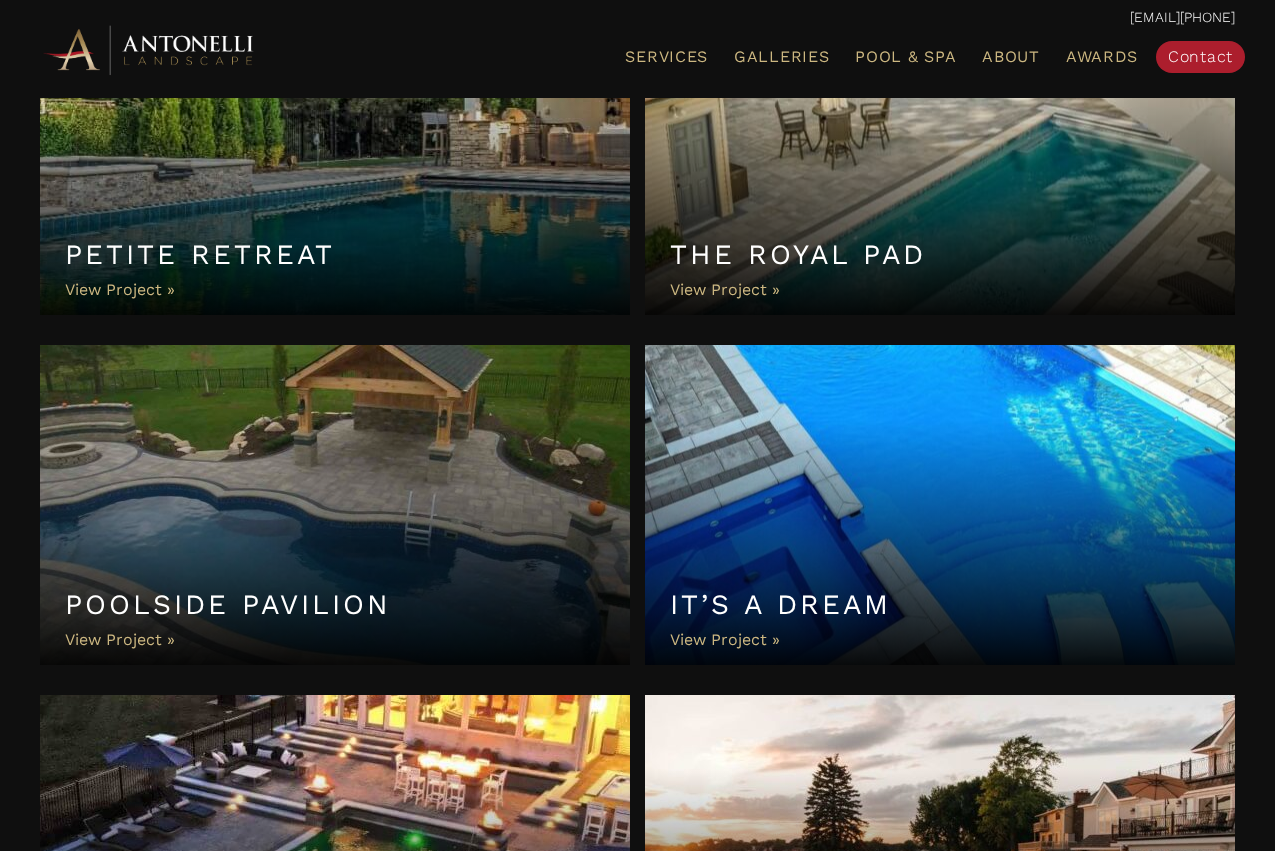 click on "The Royal Pad" at bounding box center [940, 155] 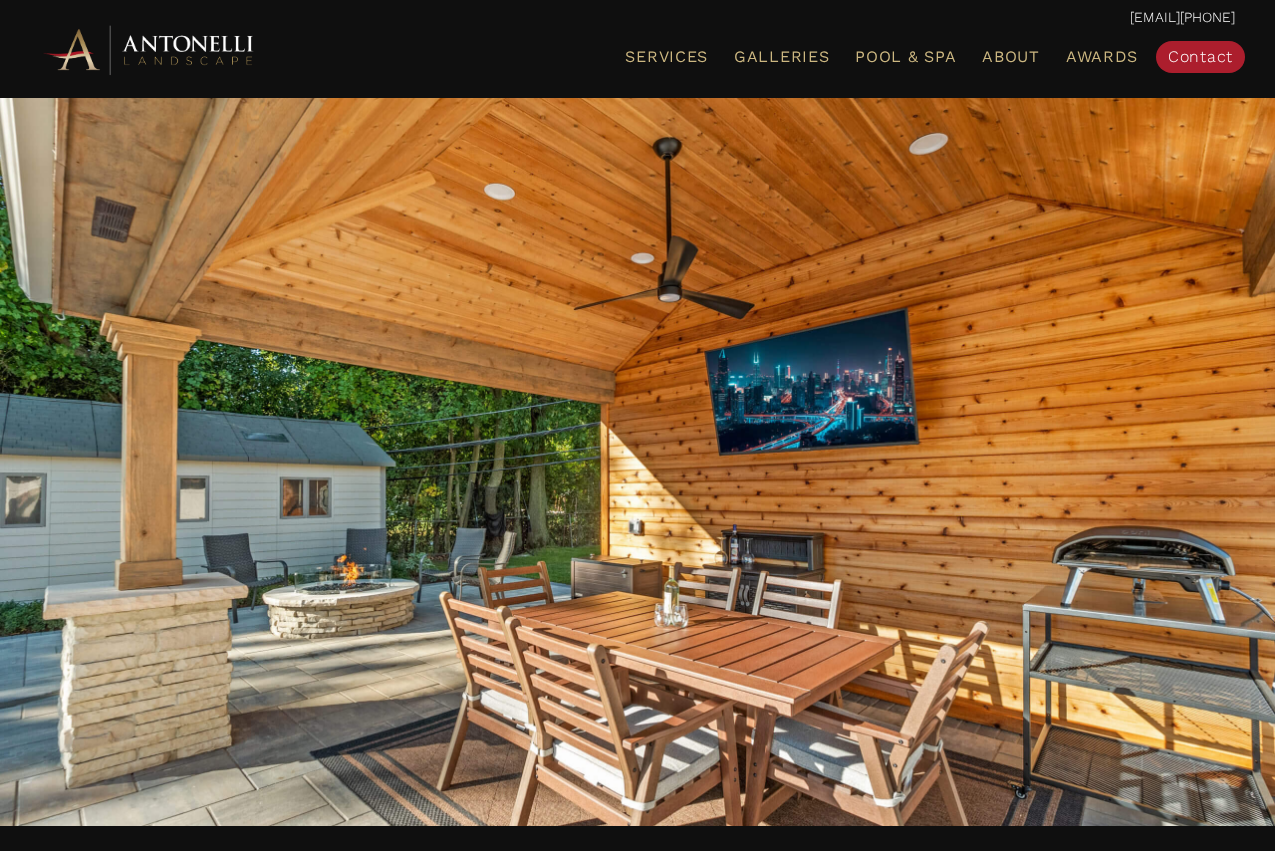 scroll, scrollTop: 0, scrollLeft: 0, axis: both 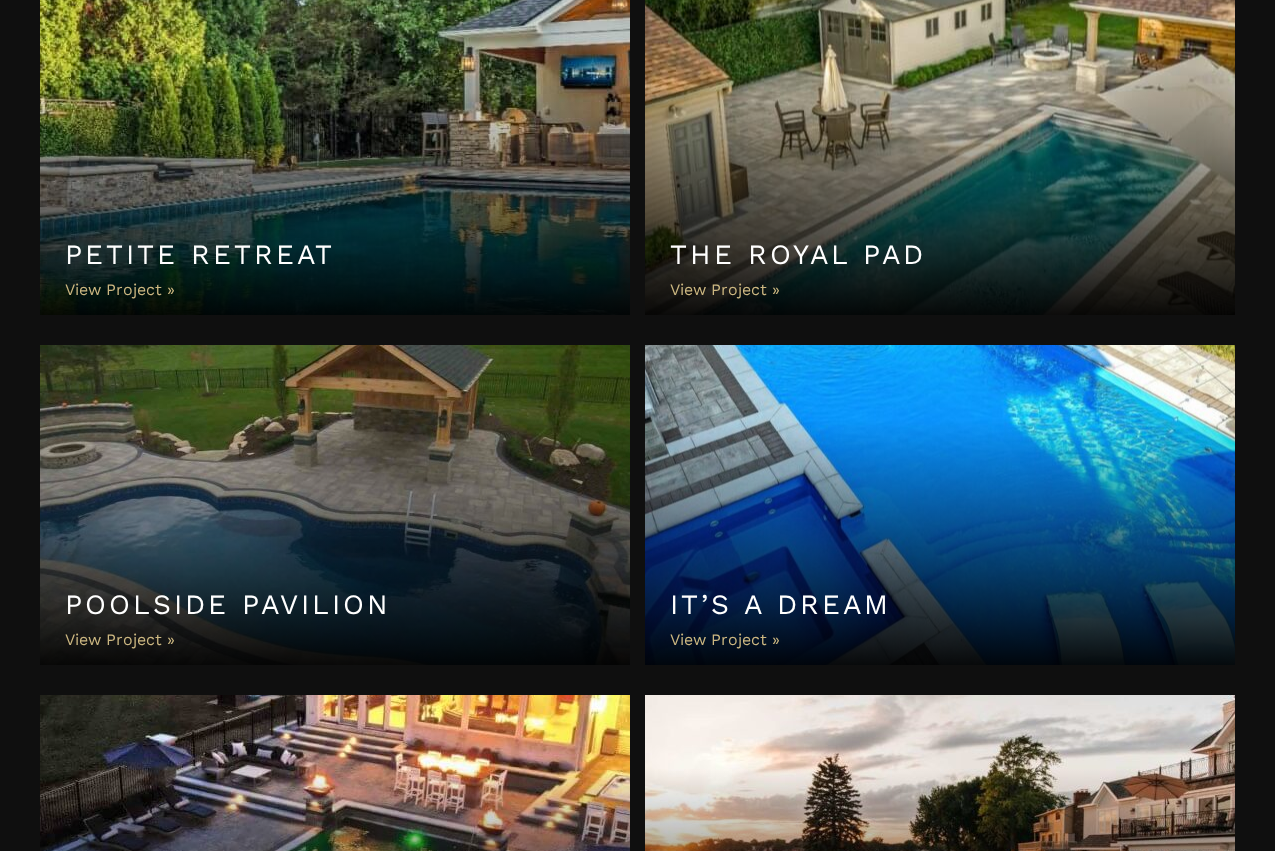 click on "It’s a Dream" at bounding box center [940, 505] 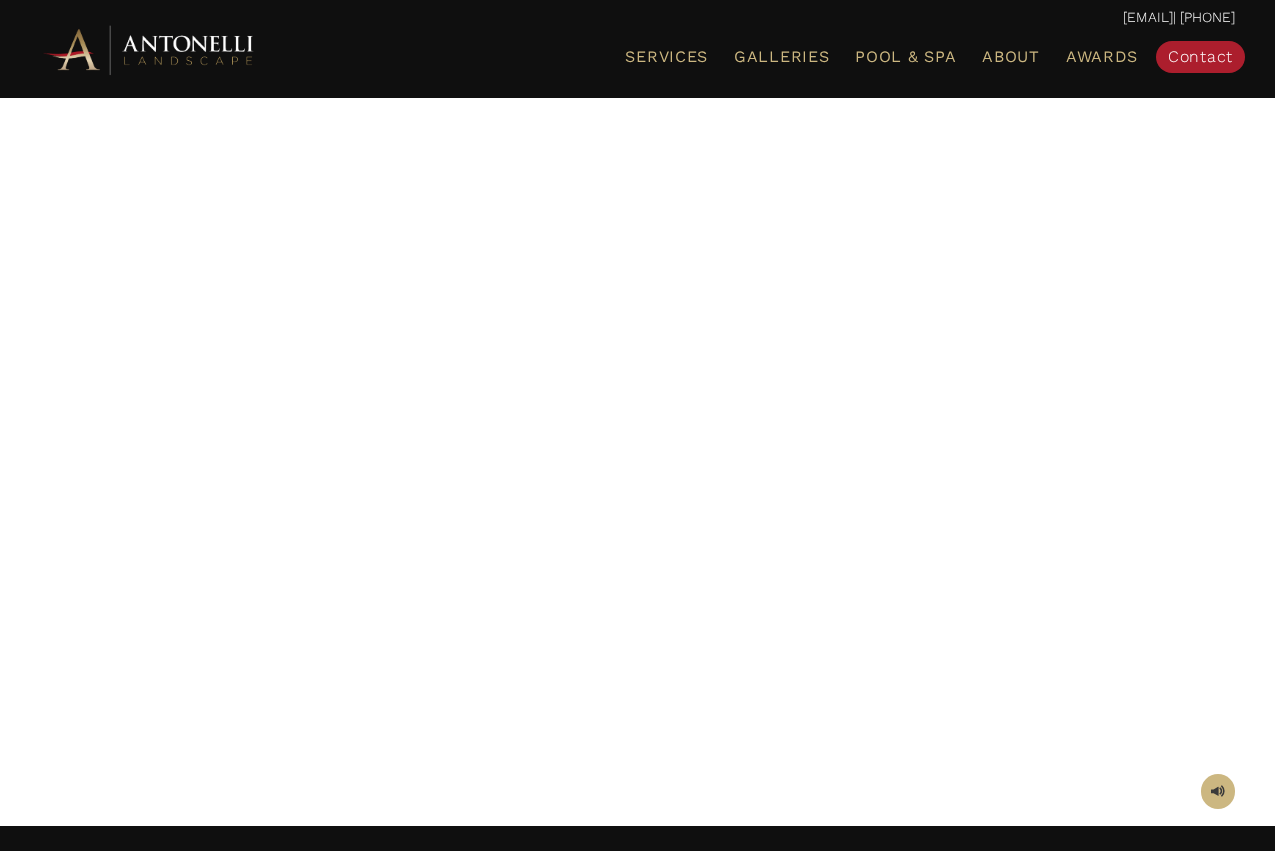 scroll, scrollTop: 0, scrollLeft: 0, axis: both 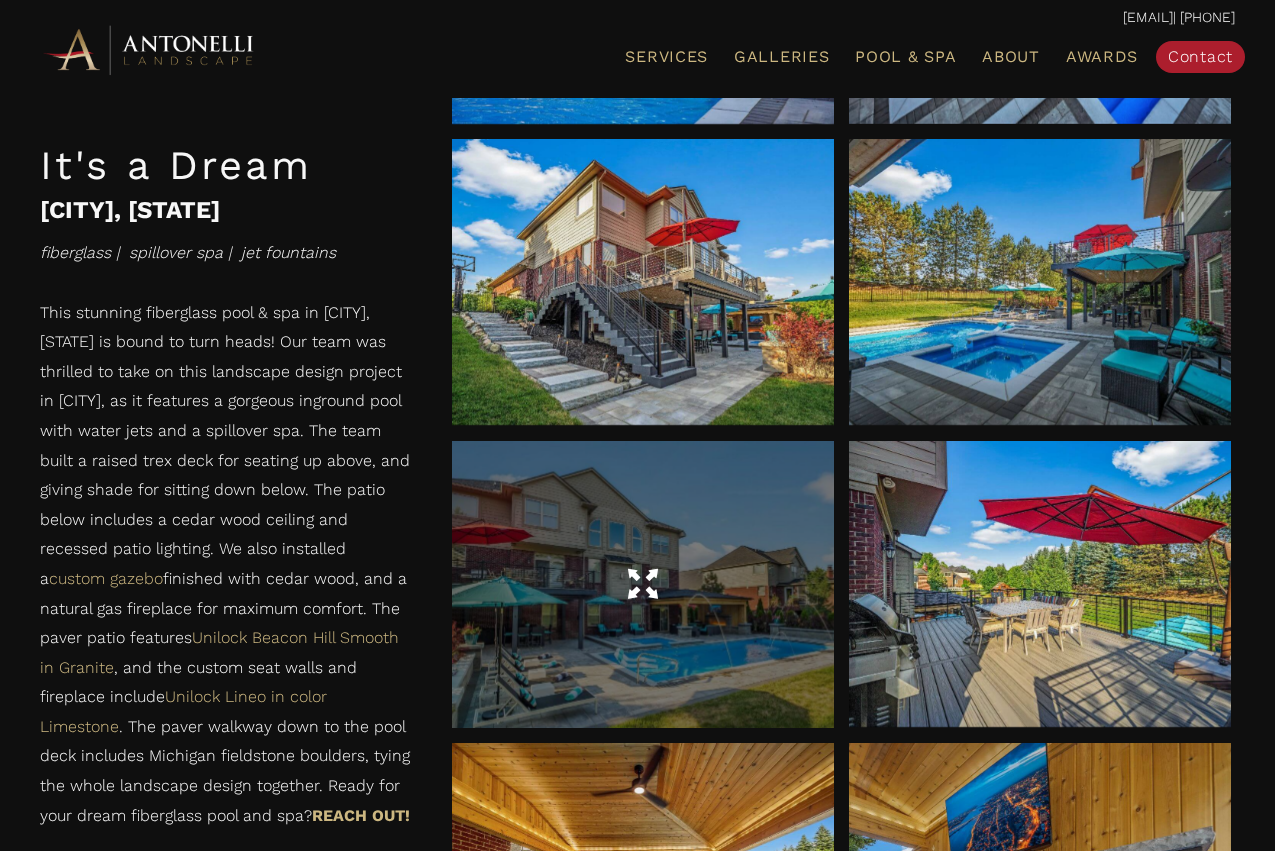 click at bounding box center (643, 584) 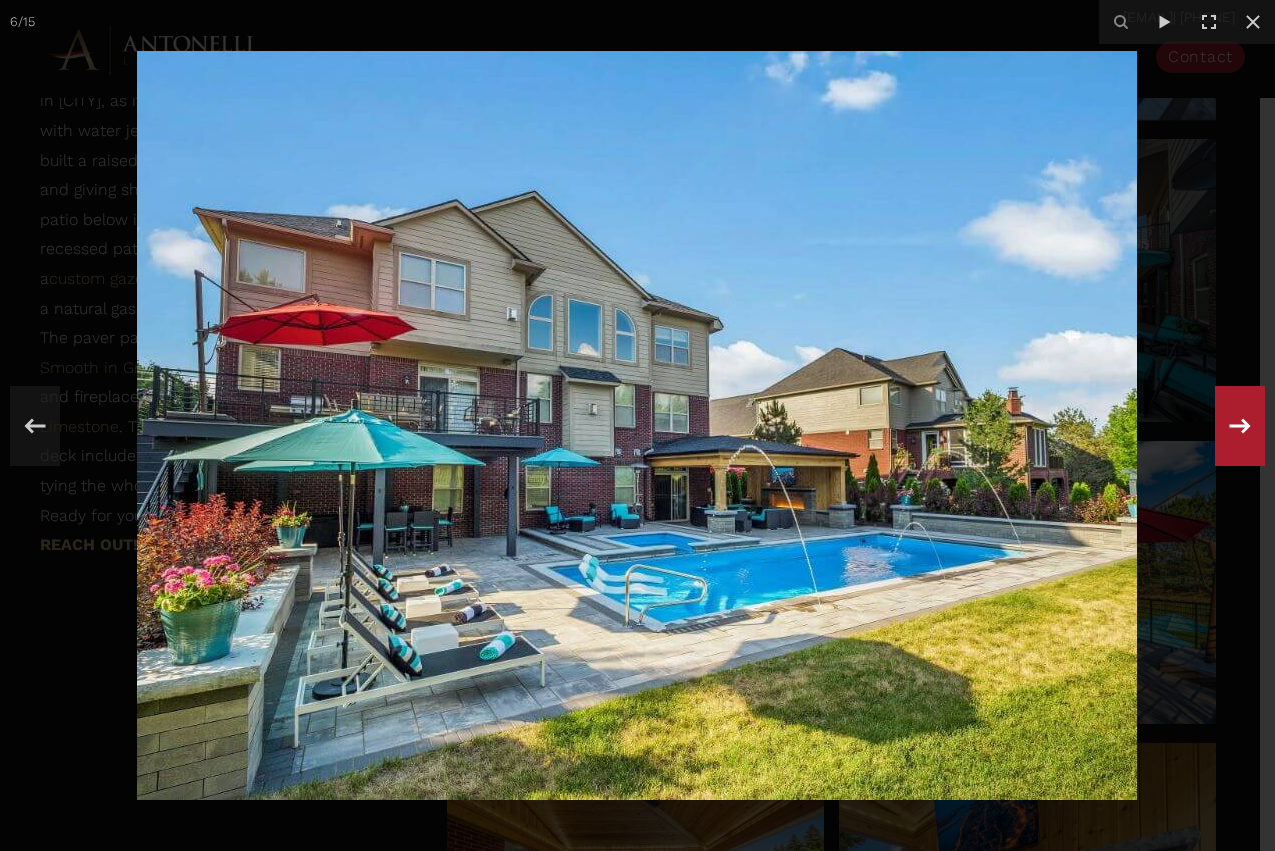 click at bounding box center (1240, 426) 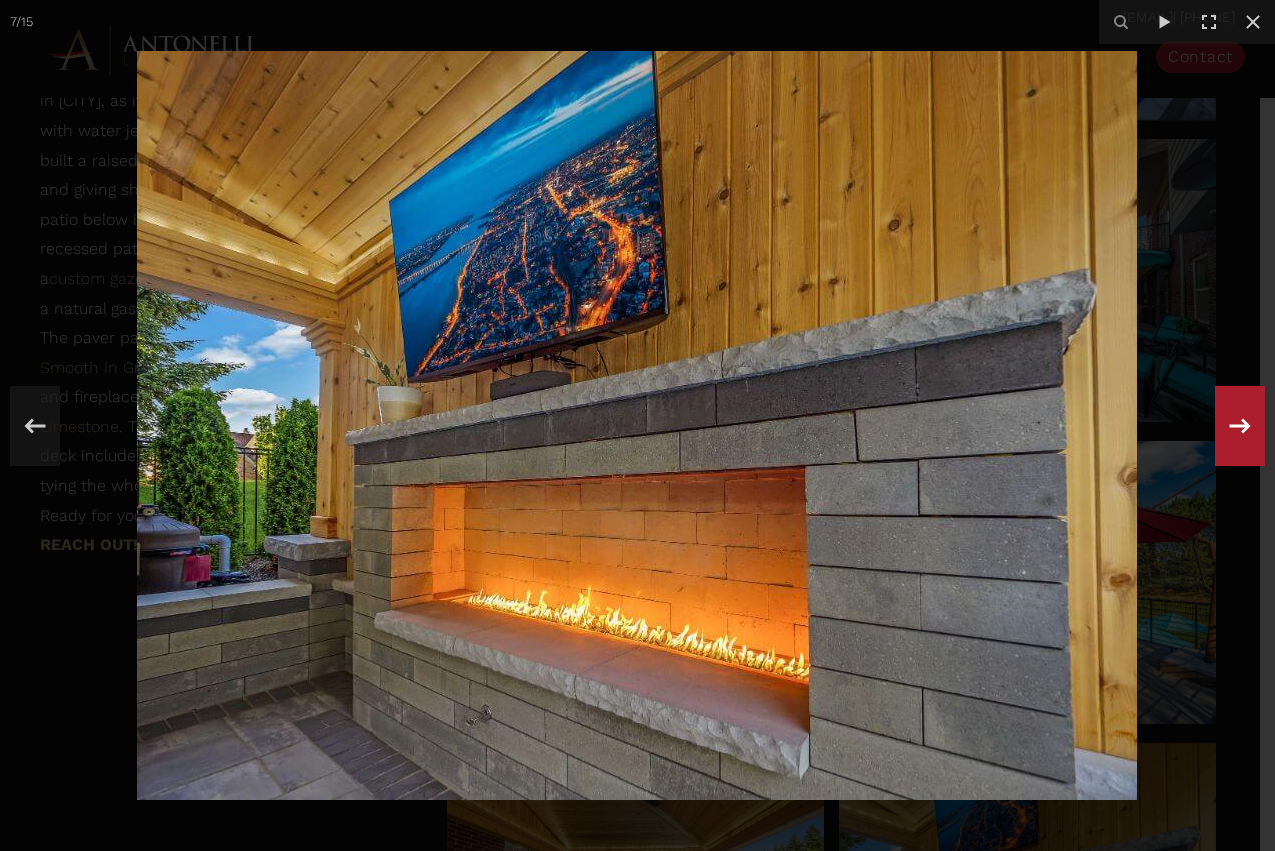 click at bounding box center (1240, 426) 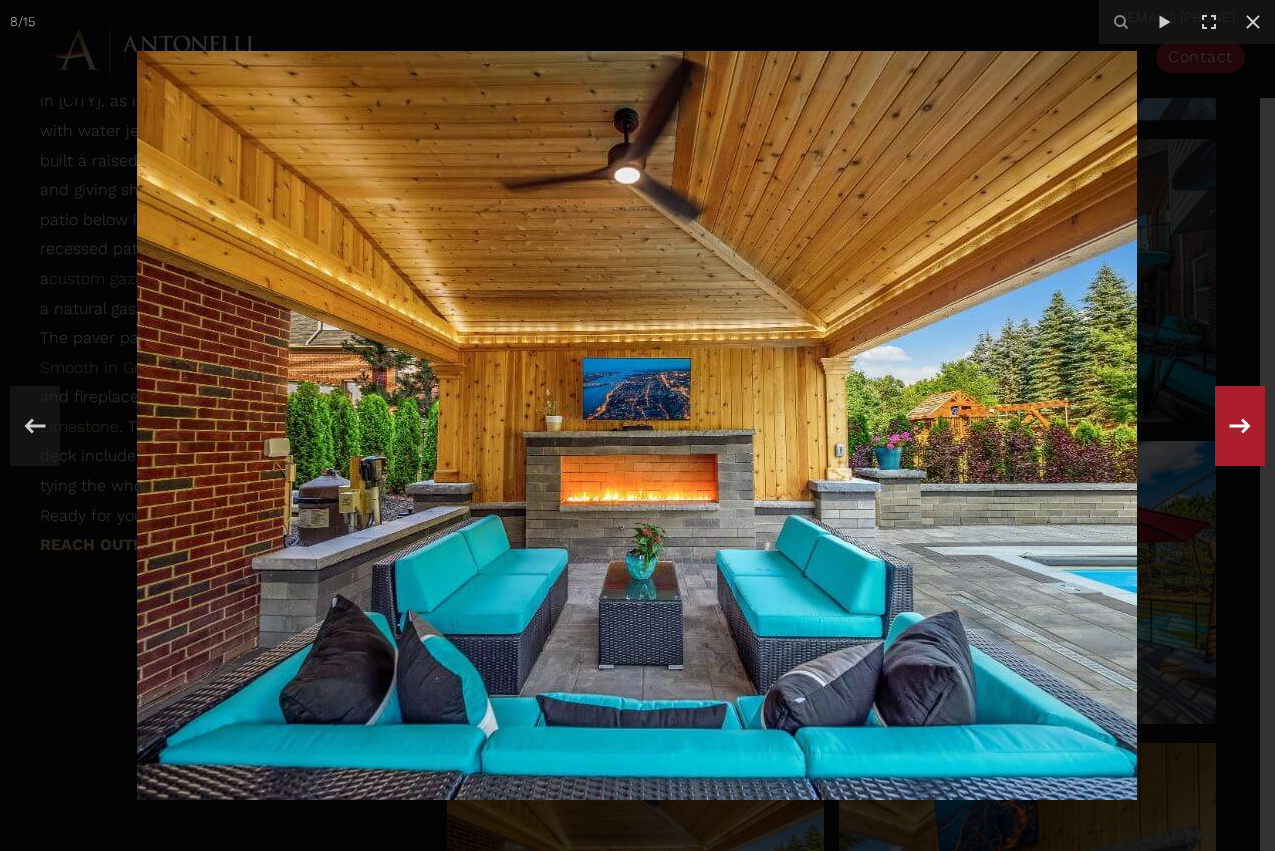 click at bounding box center [1240, 426] 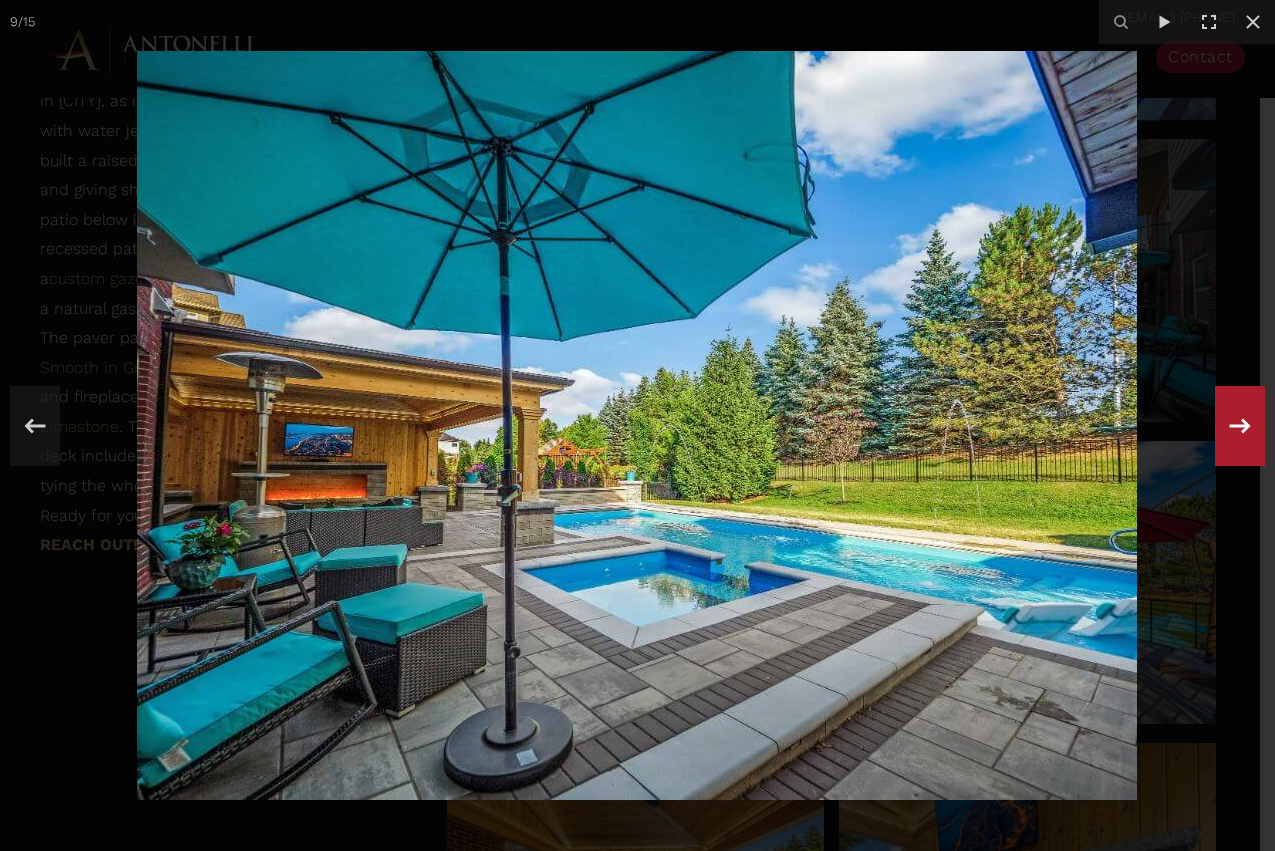 click at bounding box center (1240, 426) 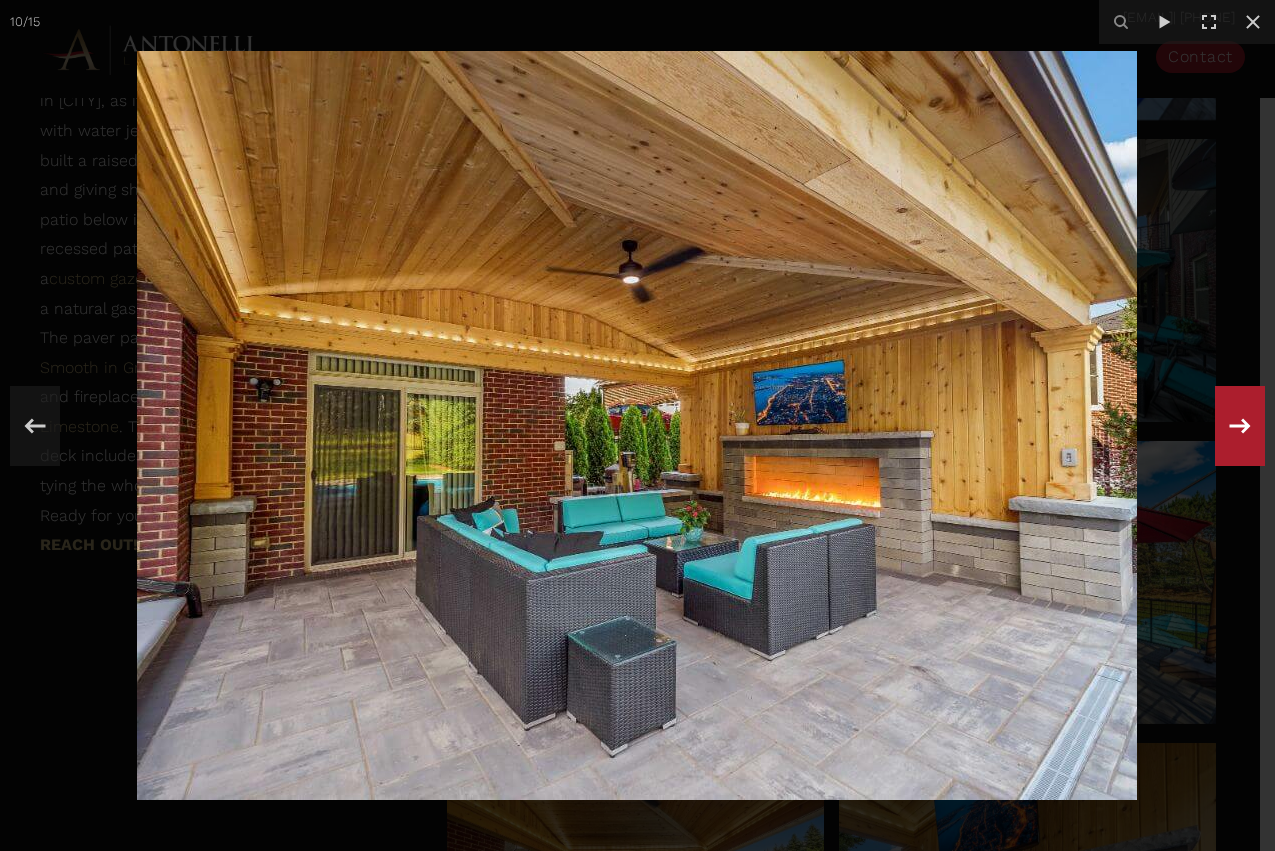 click at bounding box center (1240, 426) 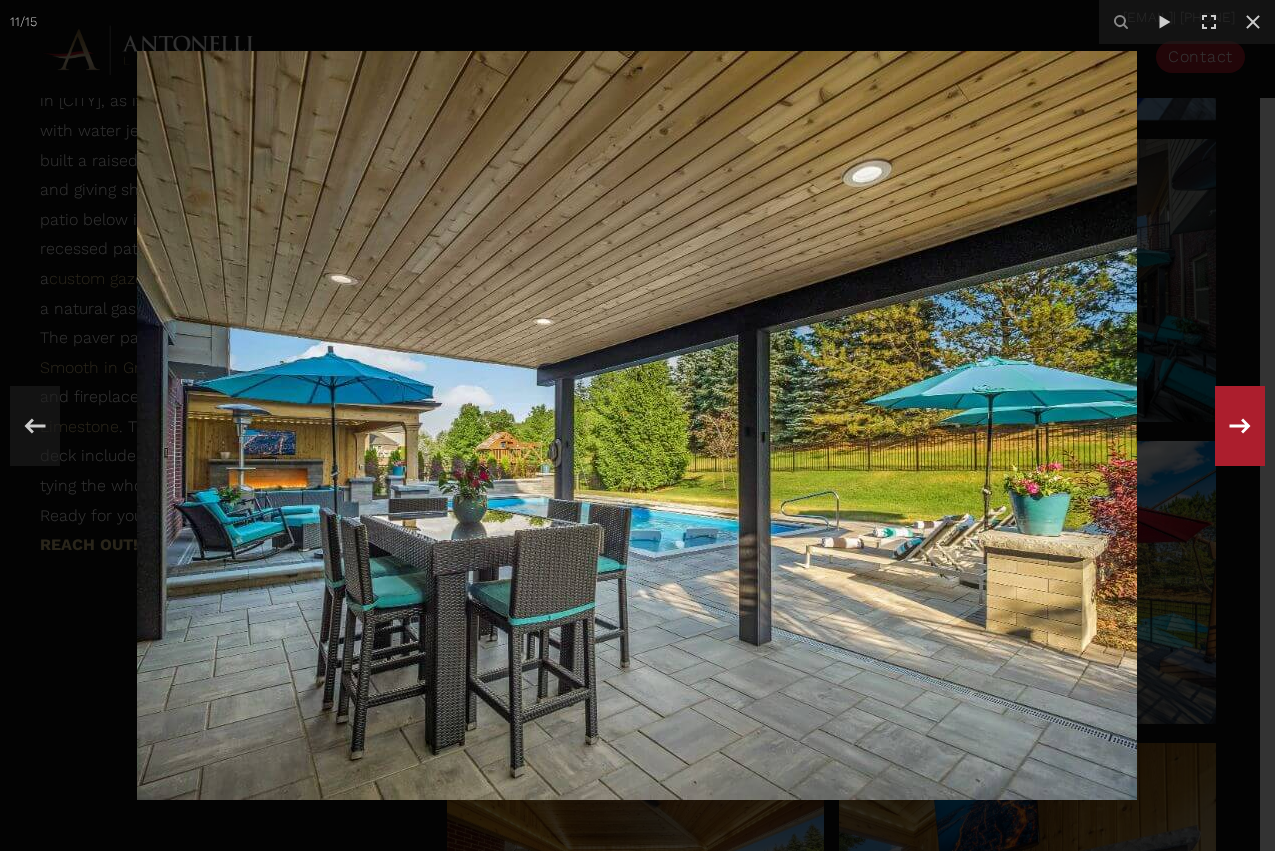 click at bounding box center (1240, 426) 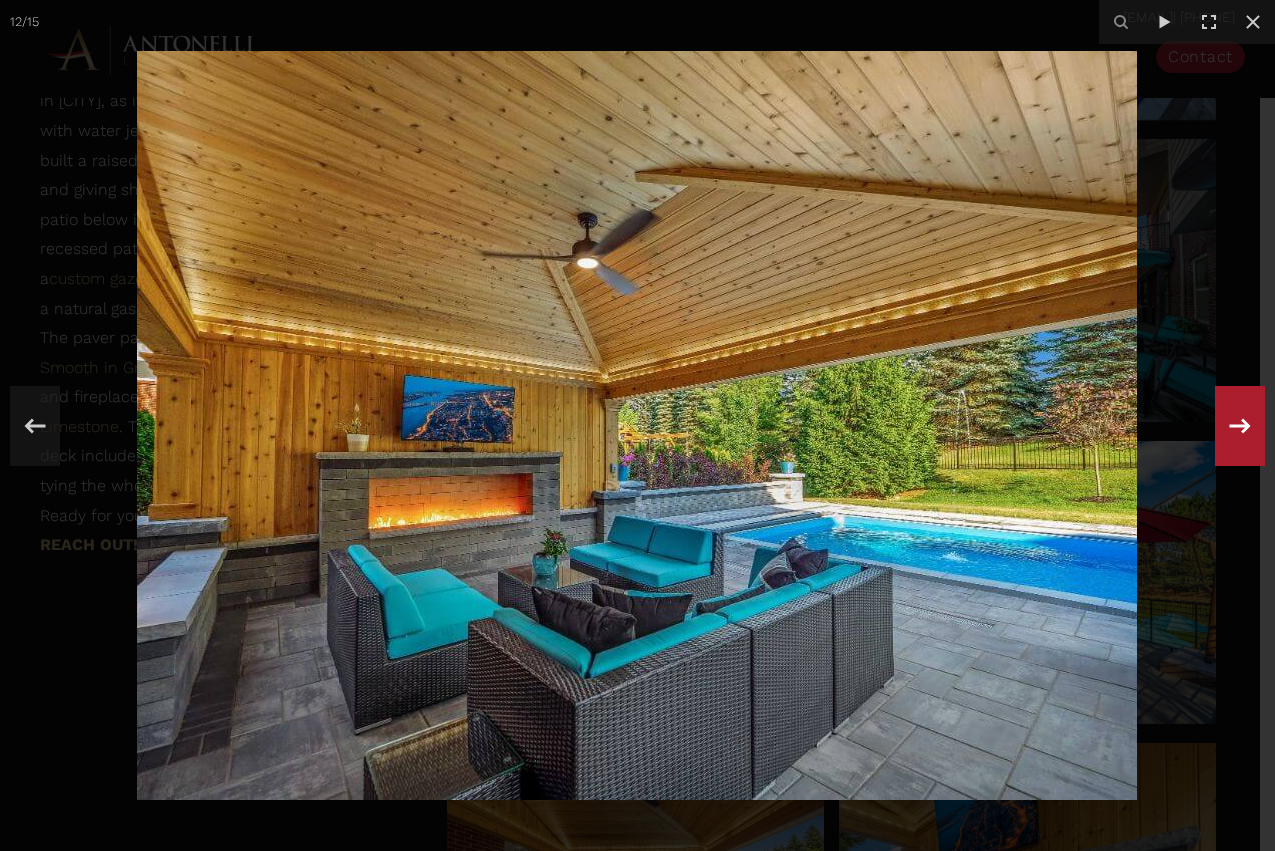 click at bounding box center [1240, 426] 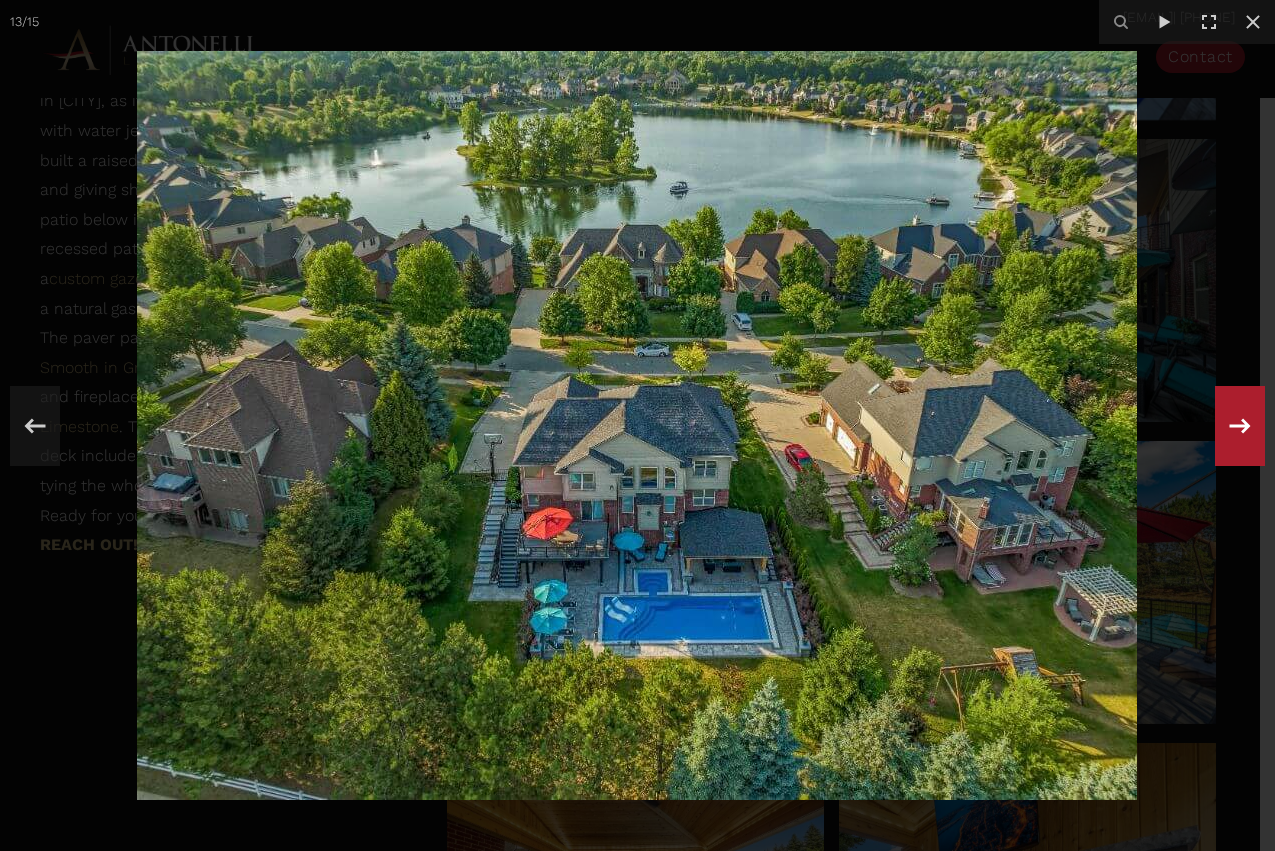click on "13  /  15" at bounding box center [637, 425] 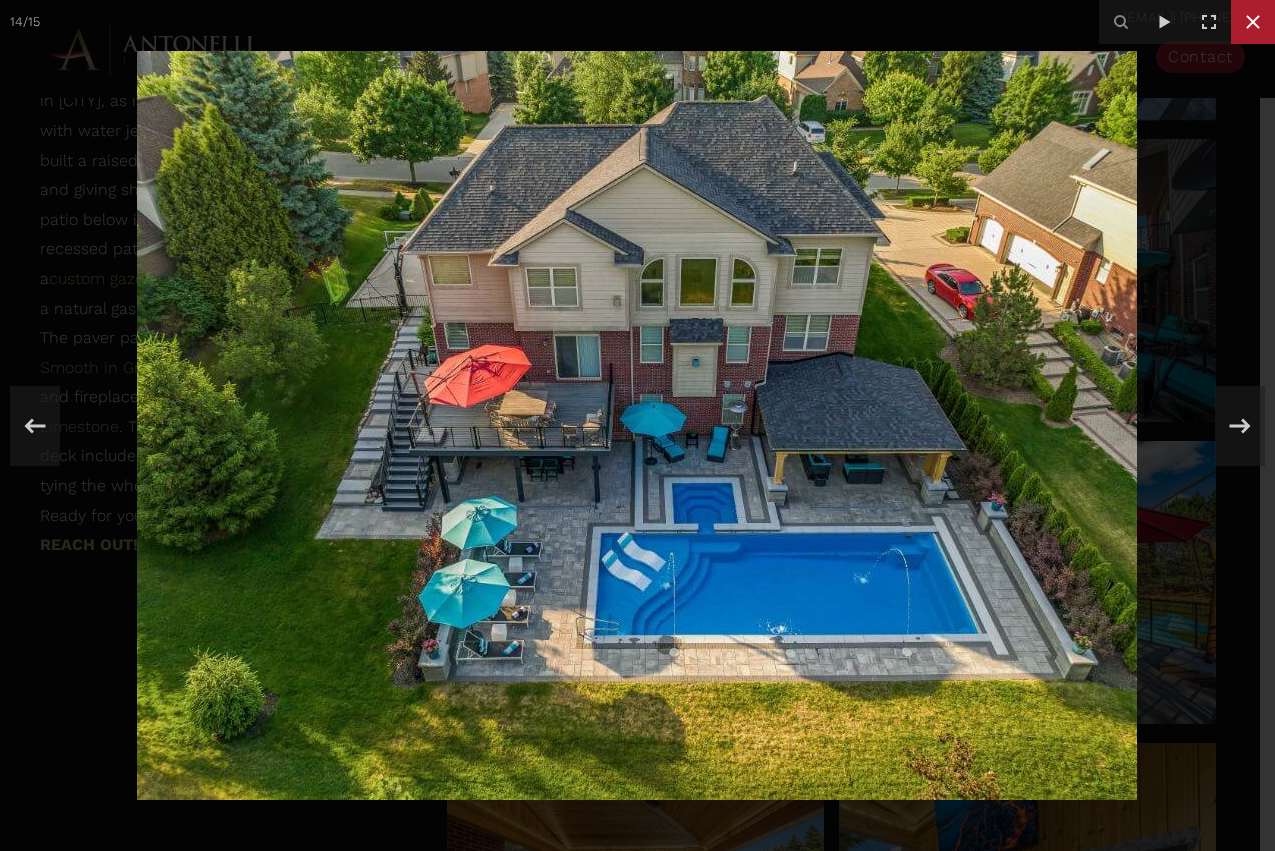 click at bounding box center [1253, 22] 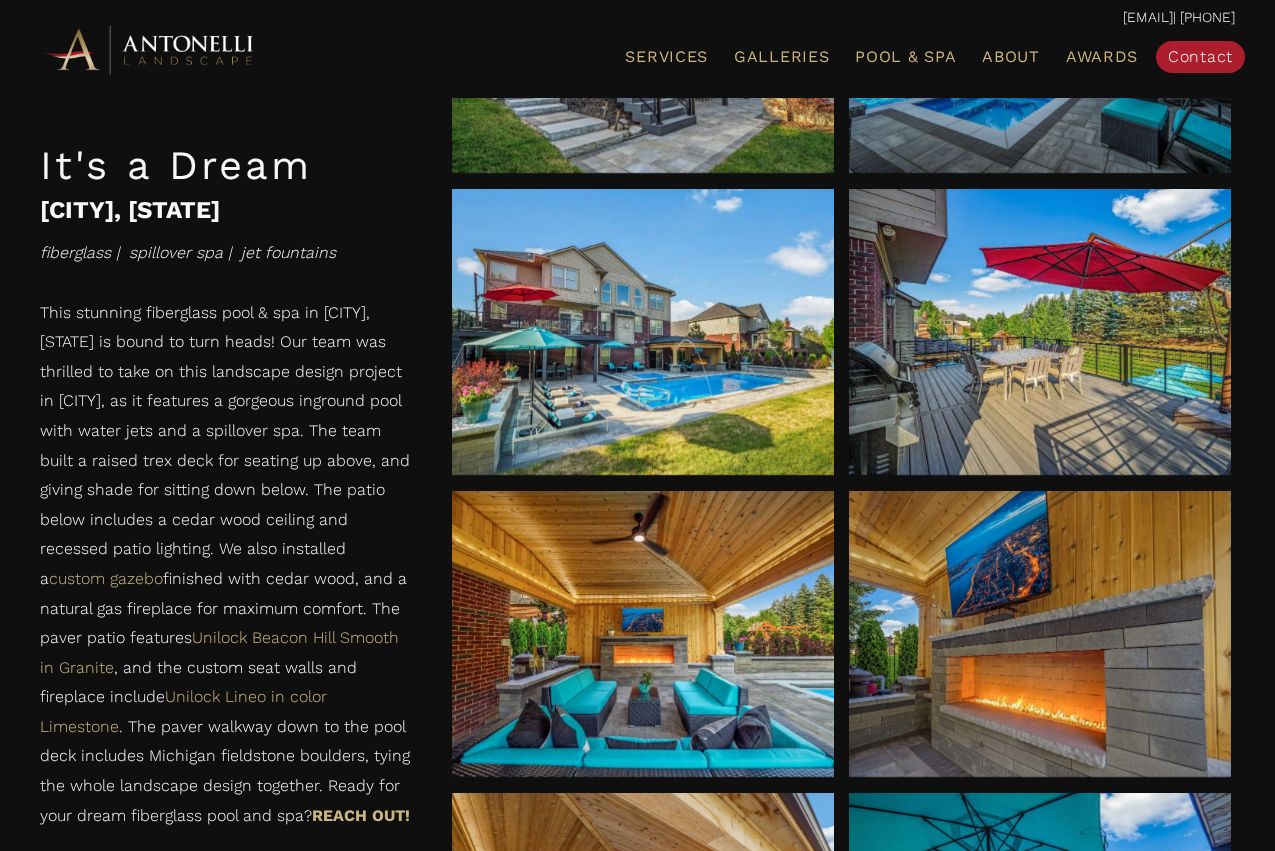 scroll, scrollTop: 1400, scrollLeft: 0, axis: vertical 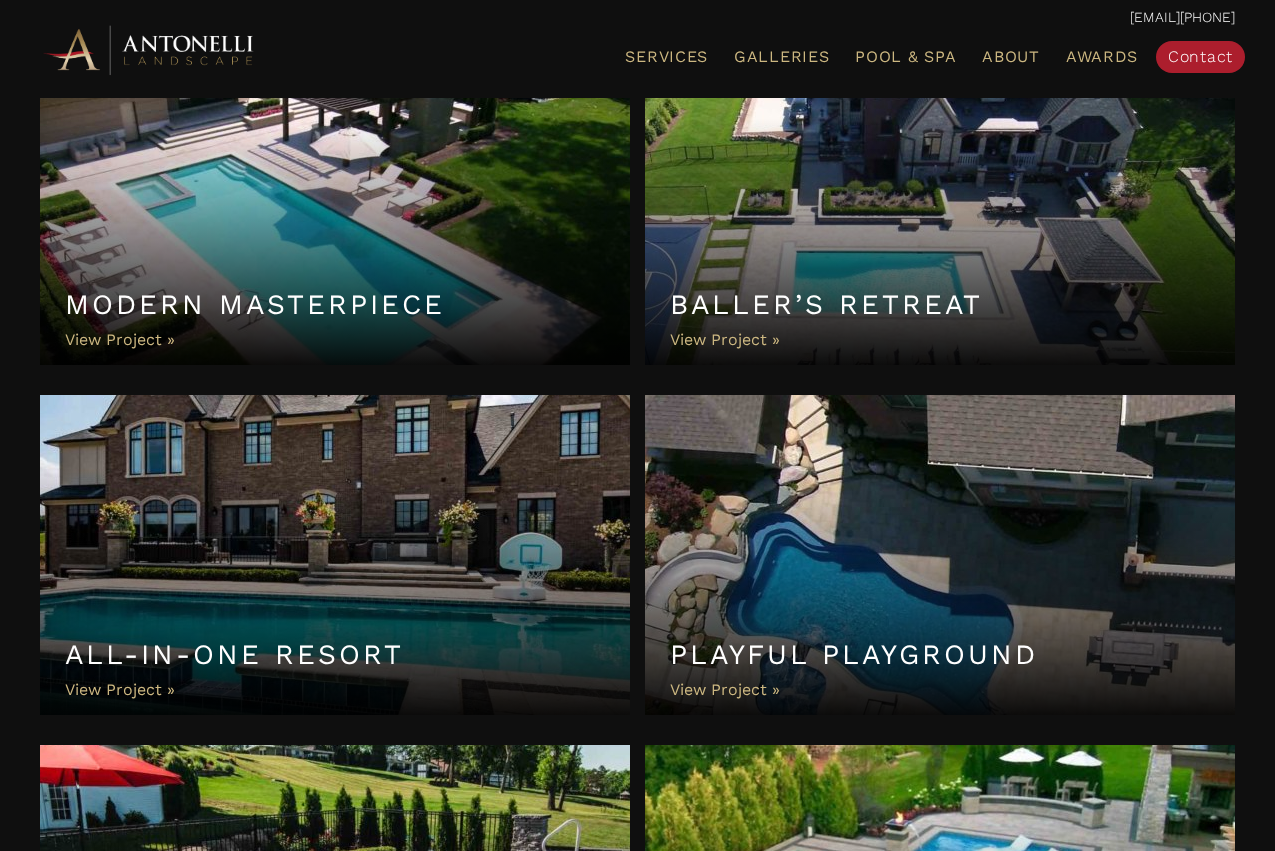 click on "Modern Masterpiece" at bounding box center [335, 205] 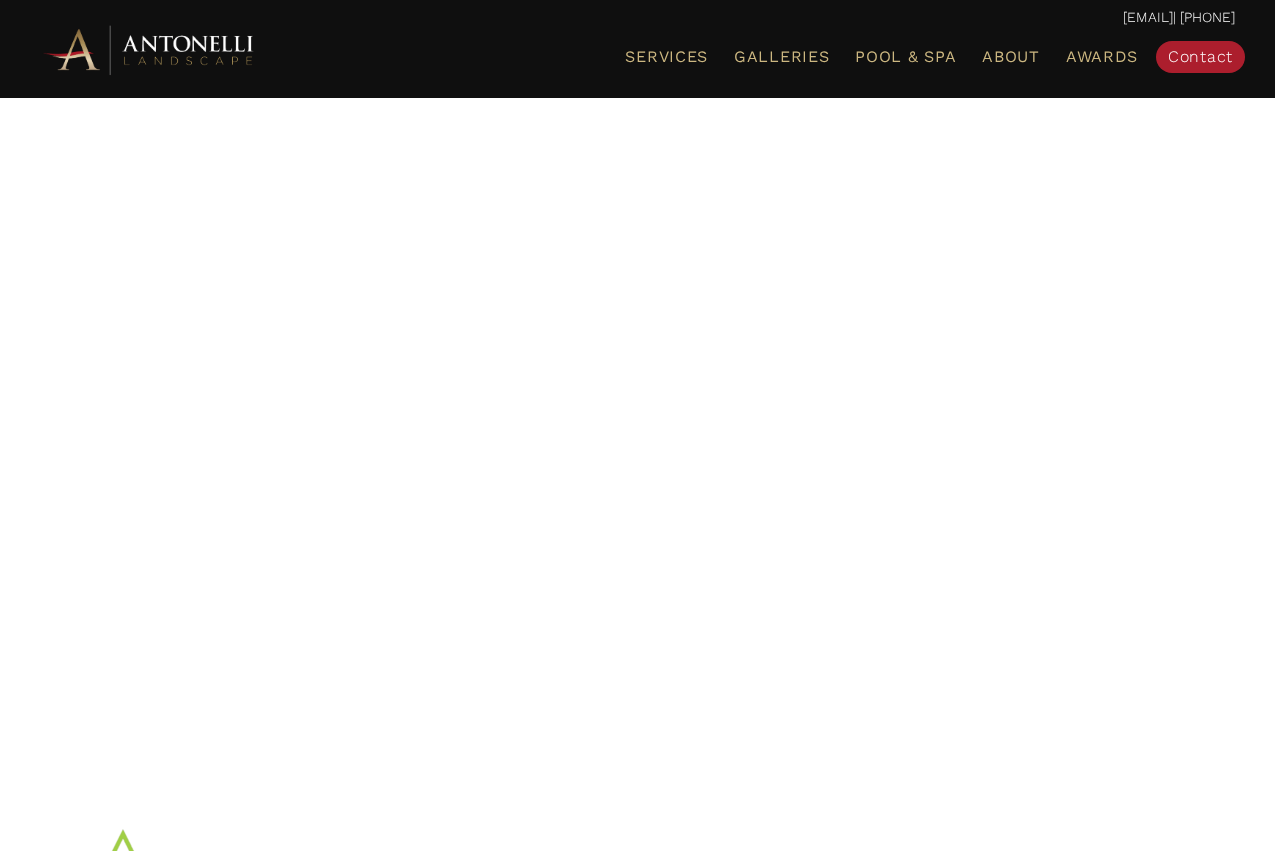 scroll, scrollTop: 0, scrollLeft: 0, axis: both 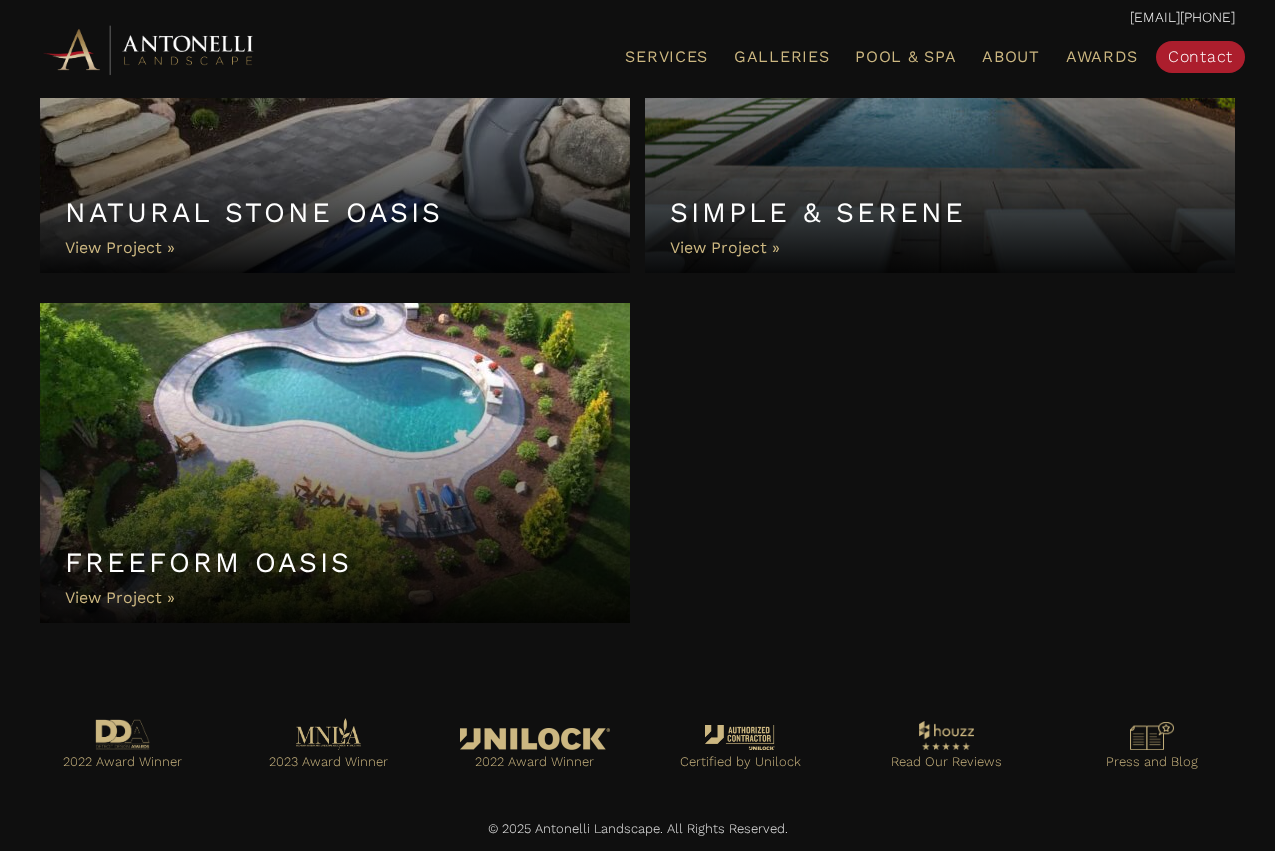 click on "Freeform Oasis" at bounding box center (335, 463) 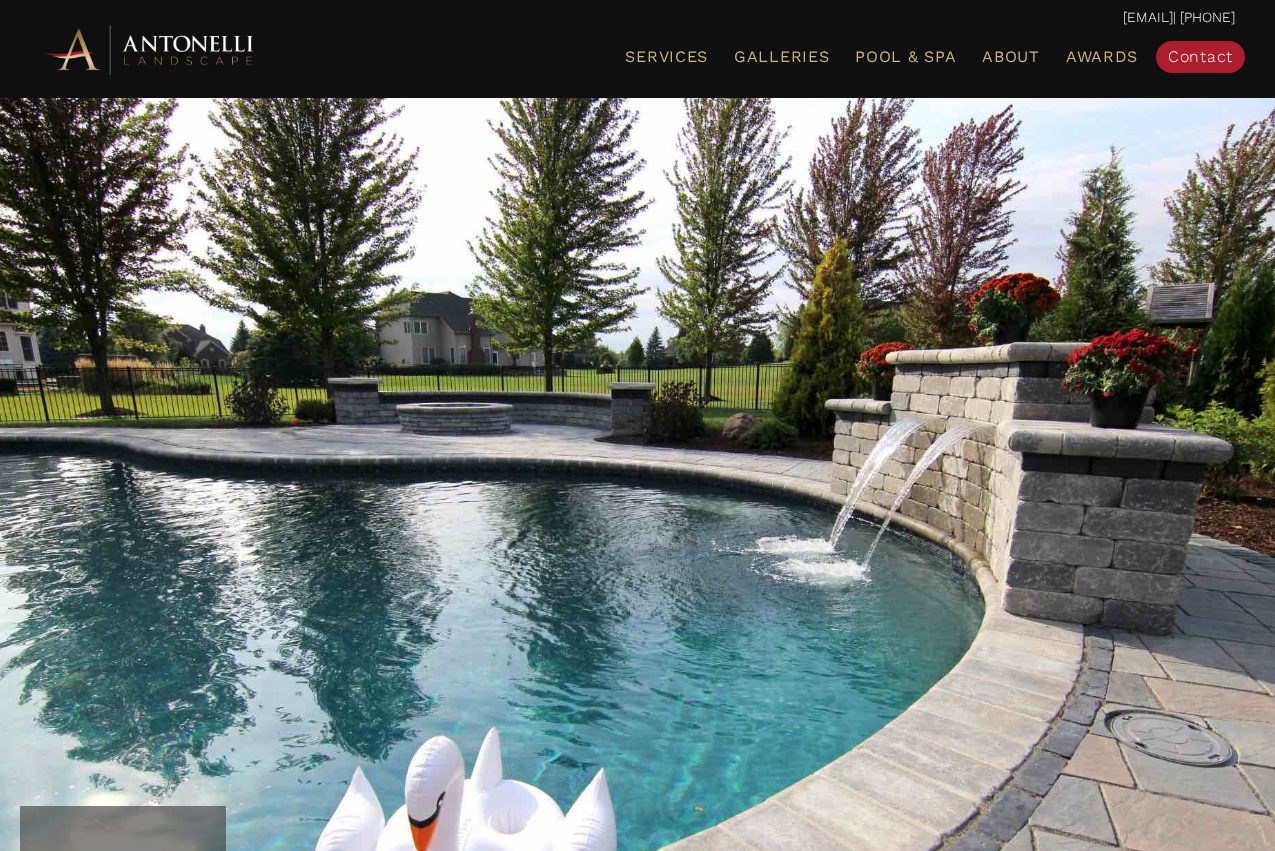 scroll, scrollTop: 0, scrollLeft: 0, axis: both 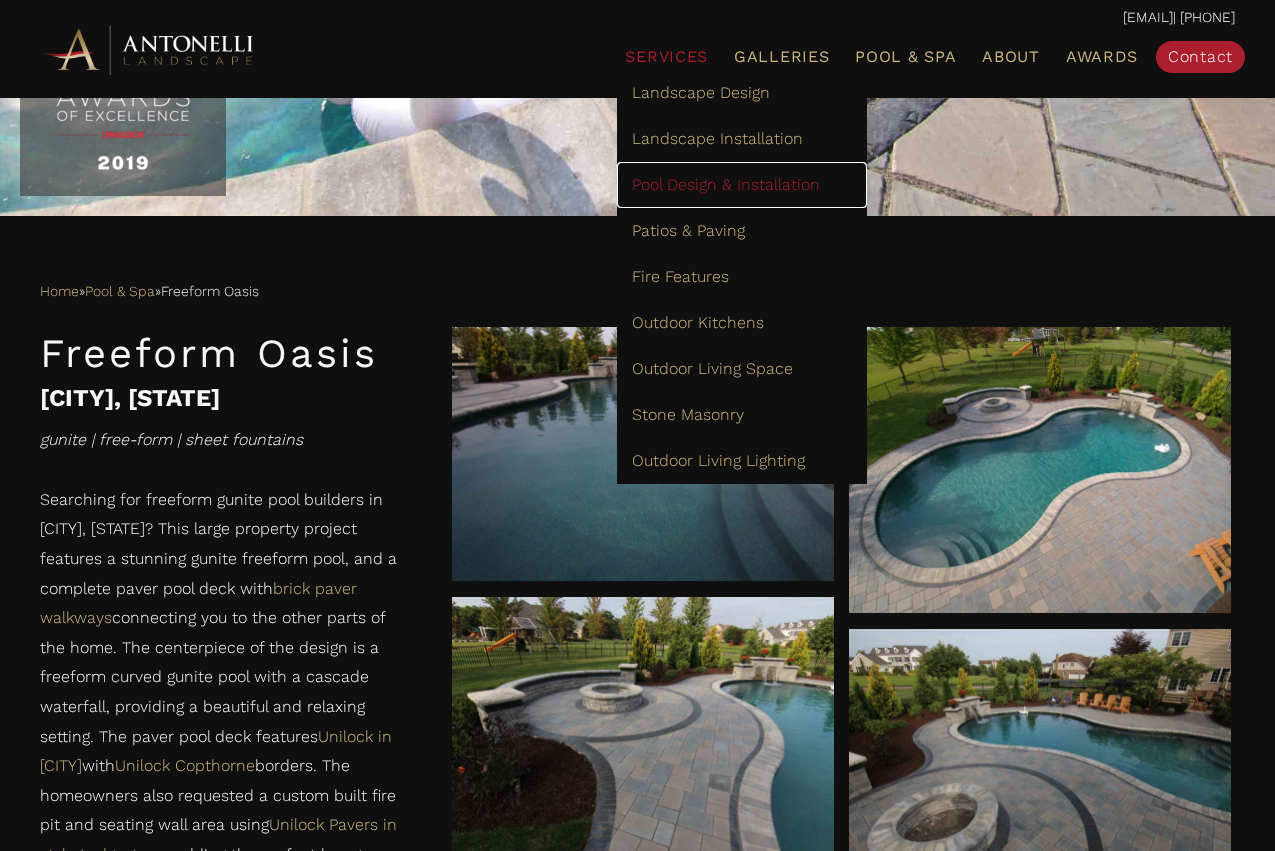 click on "Pool Design & Installation" at bounding box center (726, 184) 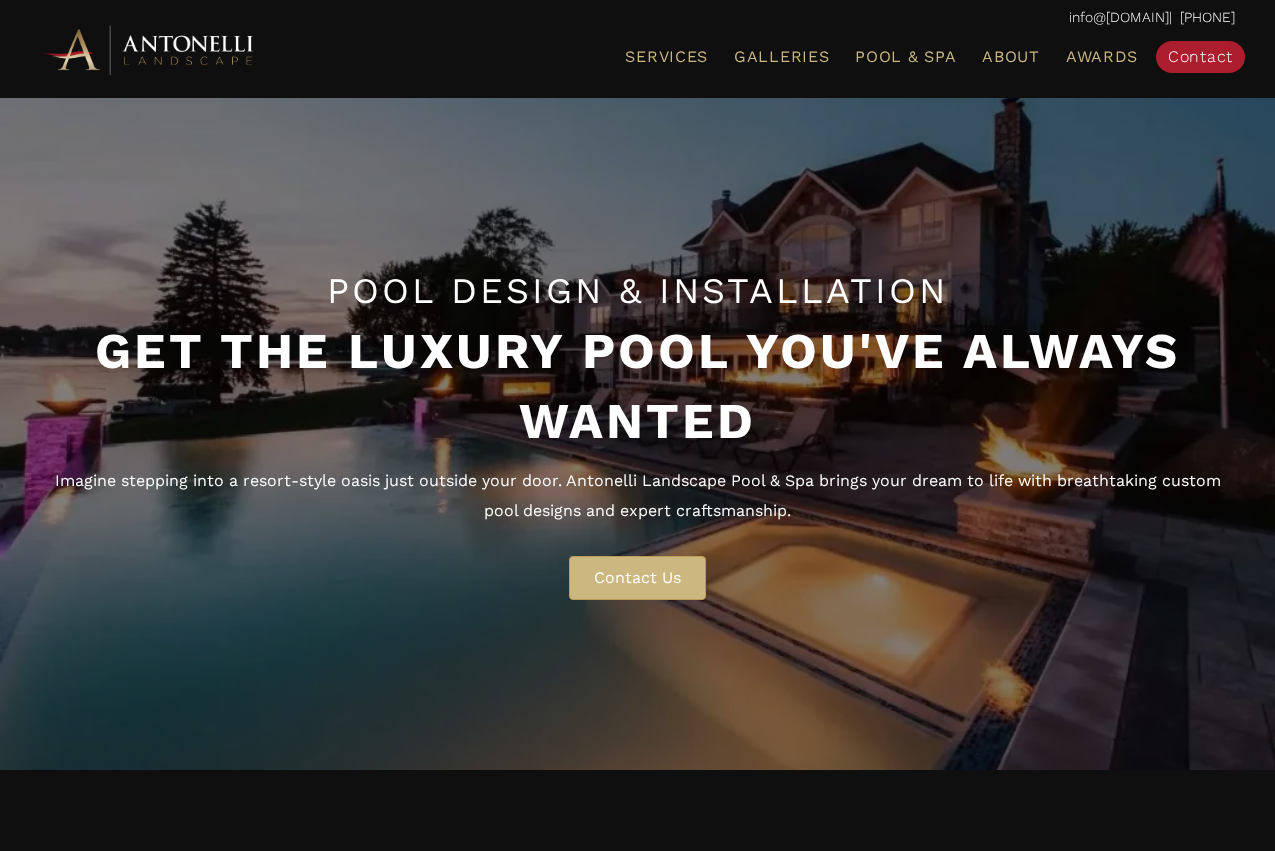 scroll, scrollTop: 0, scrollLeft: 0, axis: both 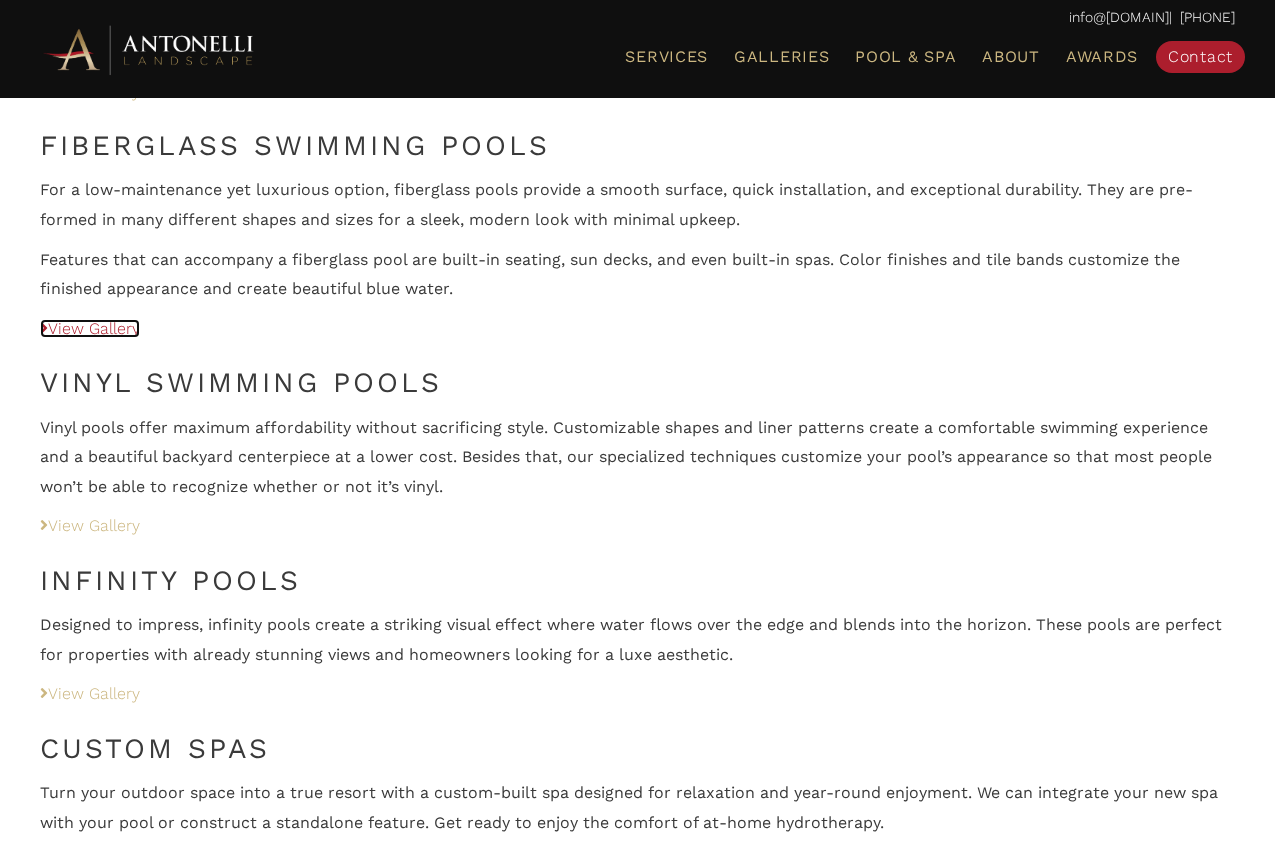 click on "View Gallery" at bounding box center (90, 91) 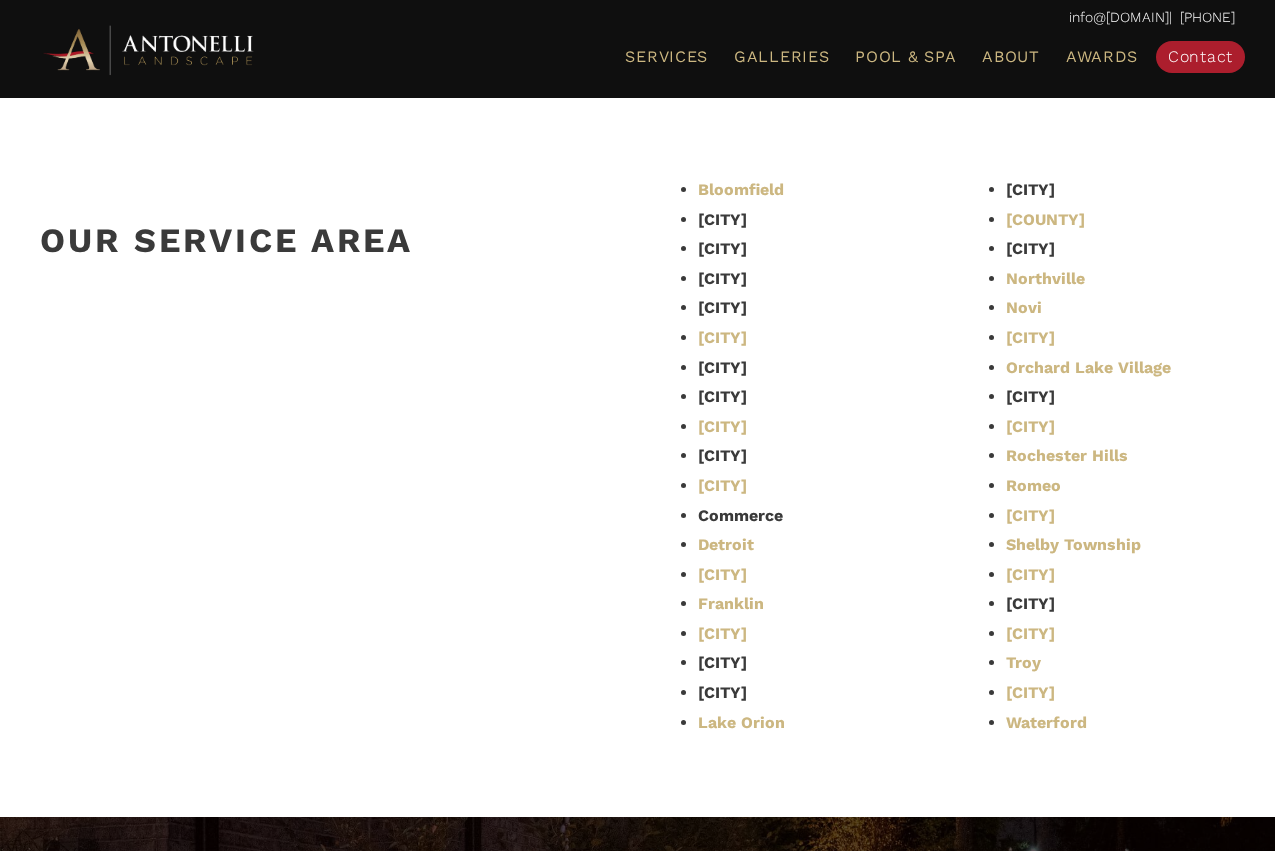 scroll, scrollTop: 4900, scrollLeft: 0, axis: vertical 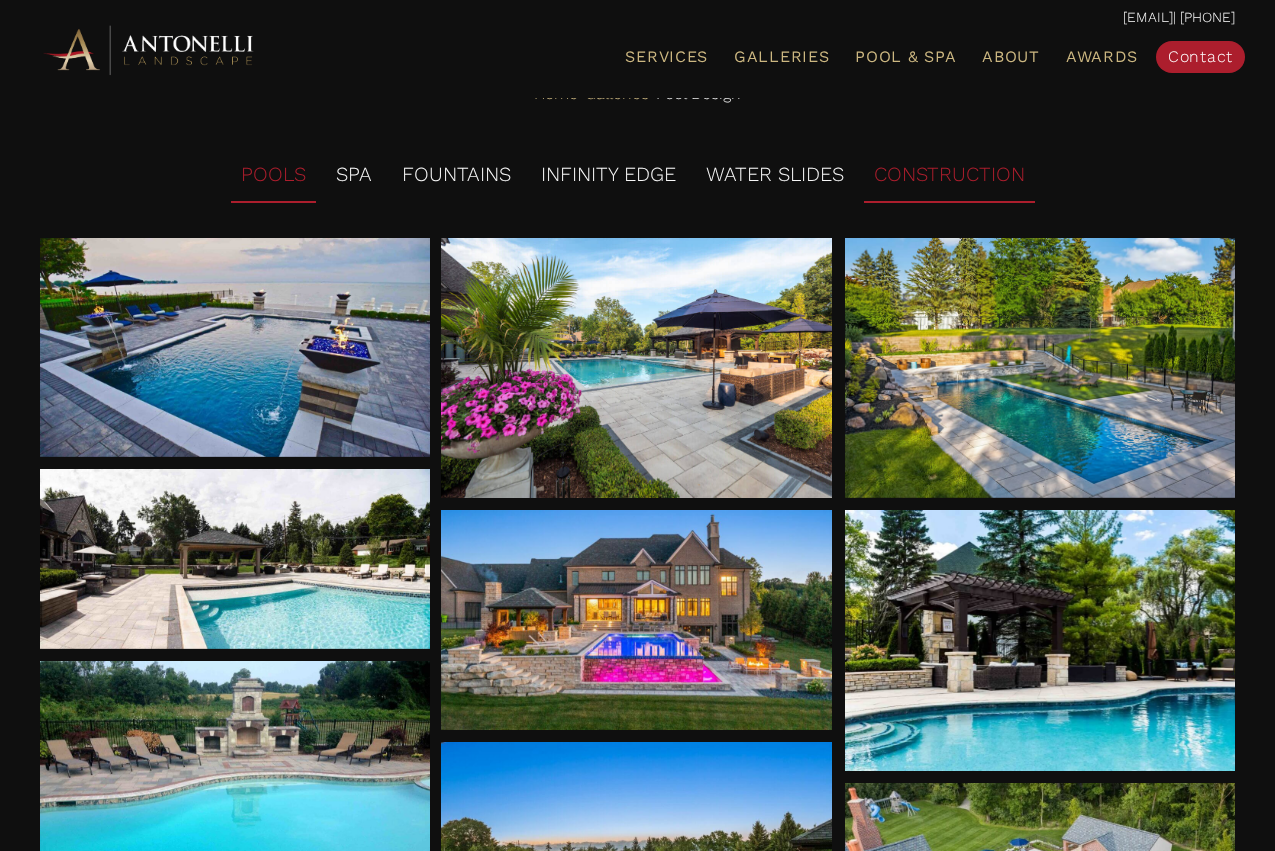 click on "CONSTRUCTION" at bounding box center [949, 175] 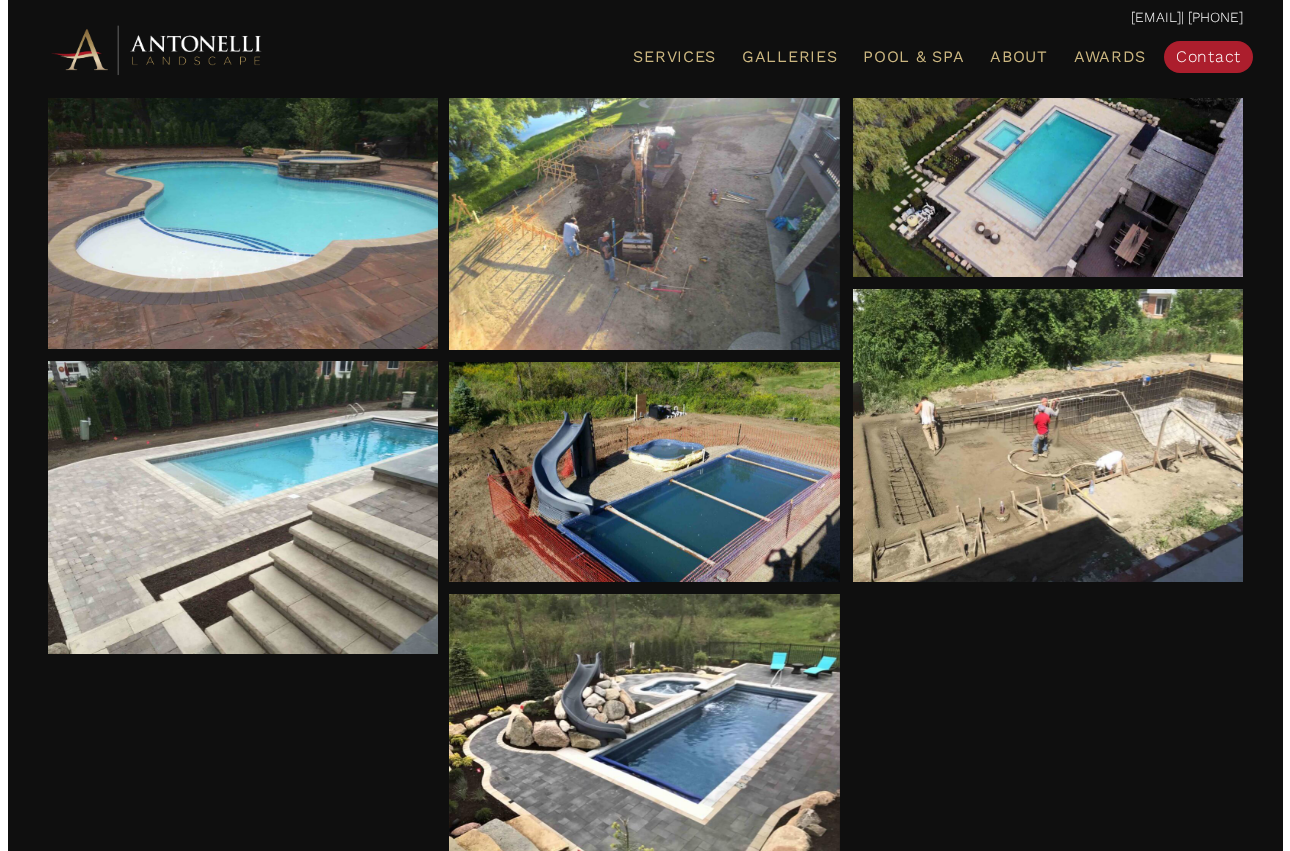 scroll, scrollTop: 1700, scrollLeft: 0, axis: vertical 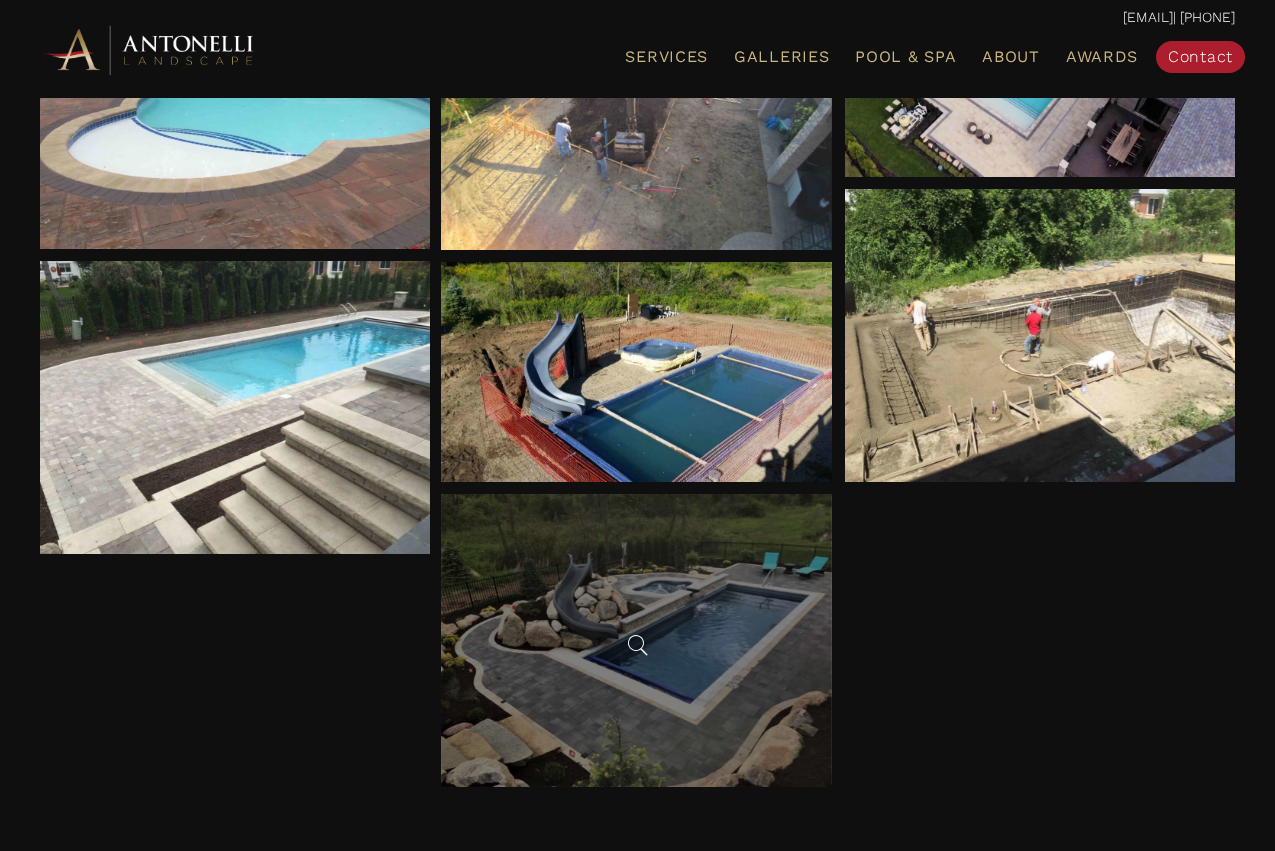 click at bounding box center (636, 640) 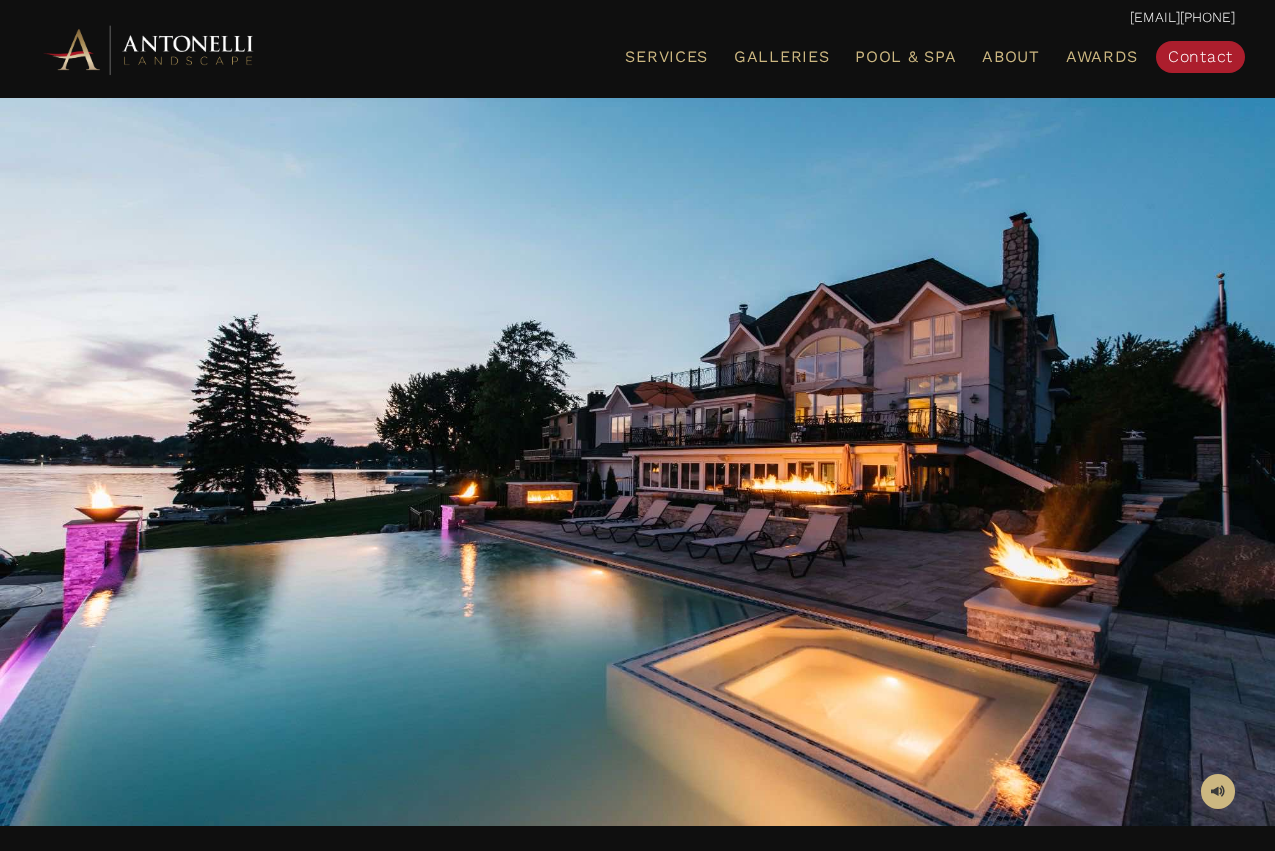 scroll, scrollTop: 0, scrollLeft: 0, axis: both 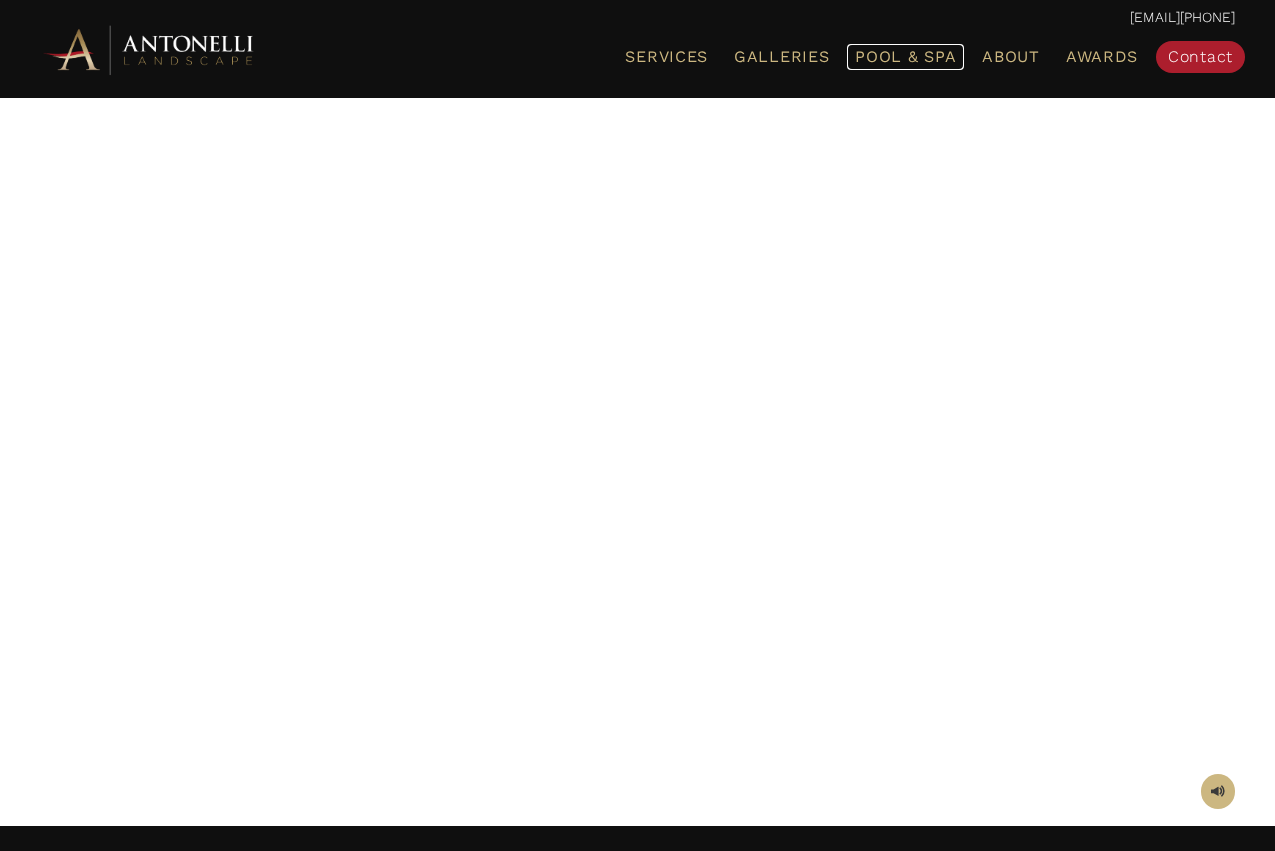 click on "Pool & Spa" at bounding box center [905, 57] 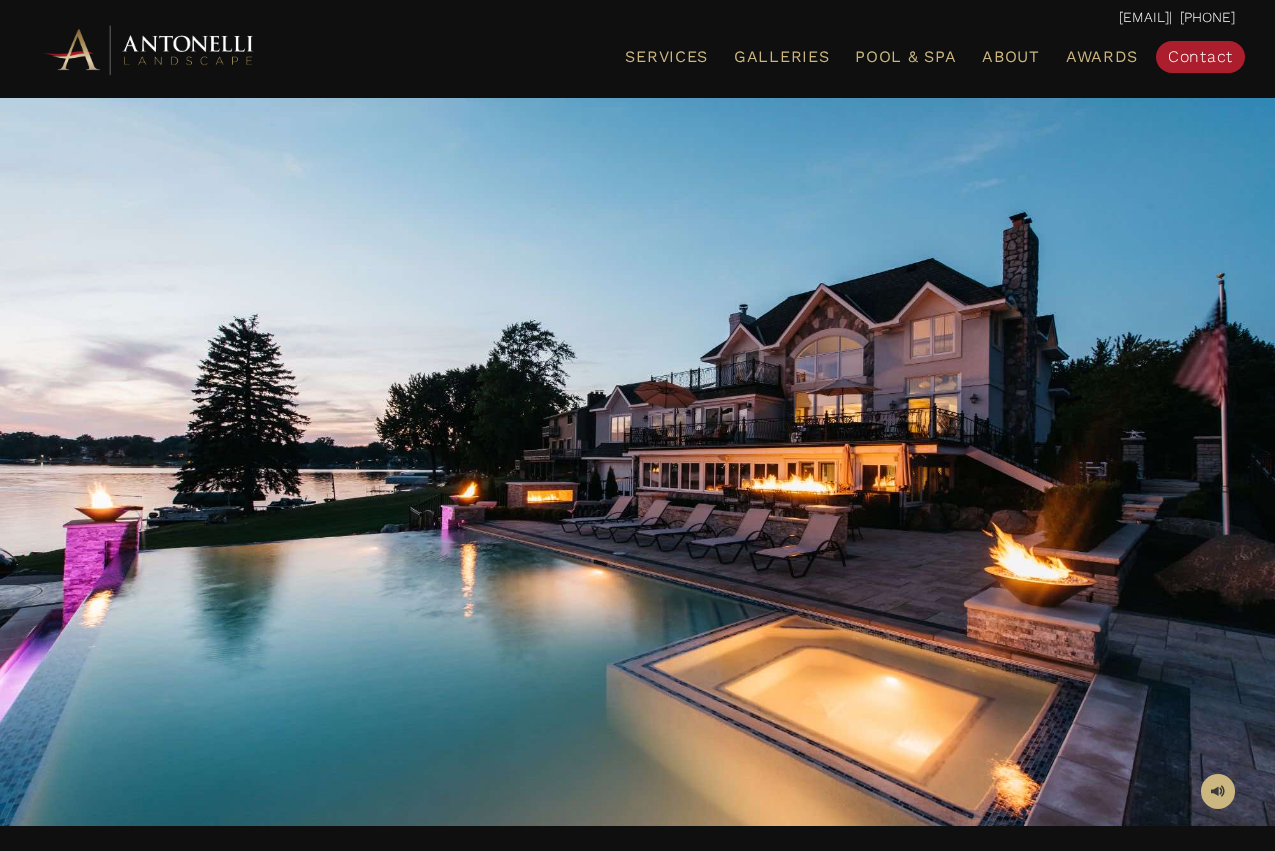 scroll, scrollTop: 0, scrollLeft: 0, axis: both 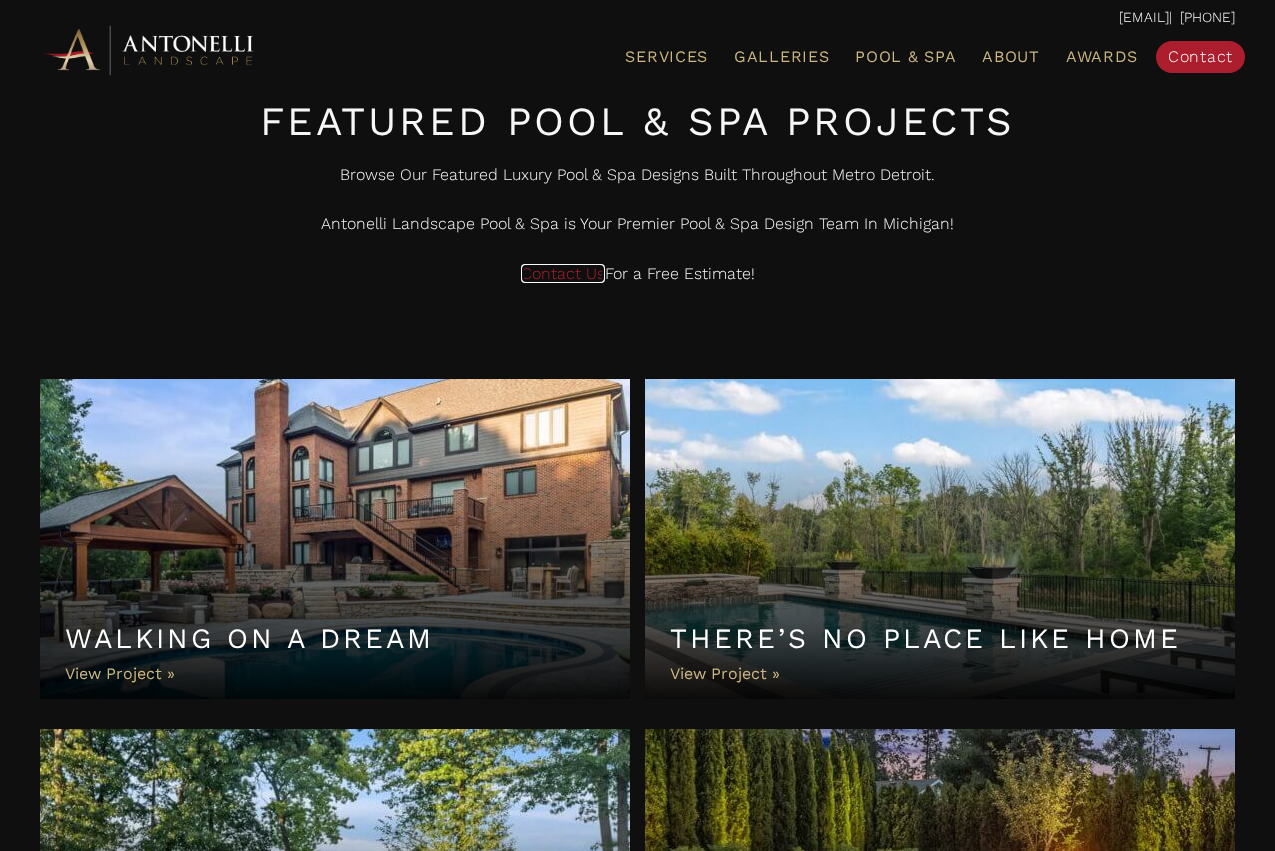 click on "Contact Us" at bounding box center (563, 273) 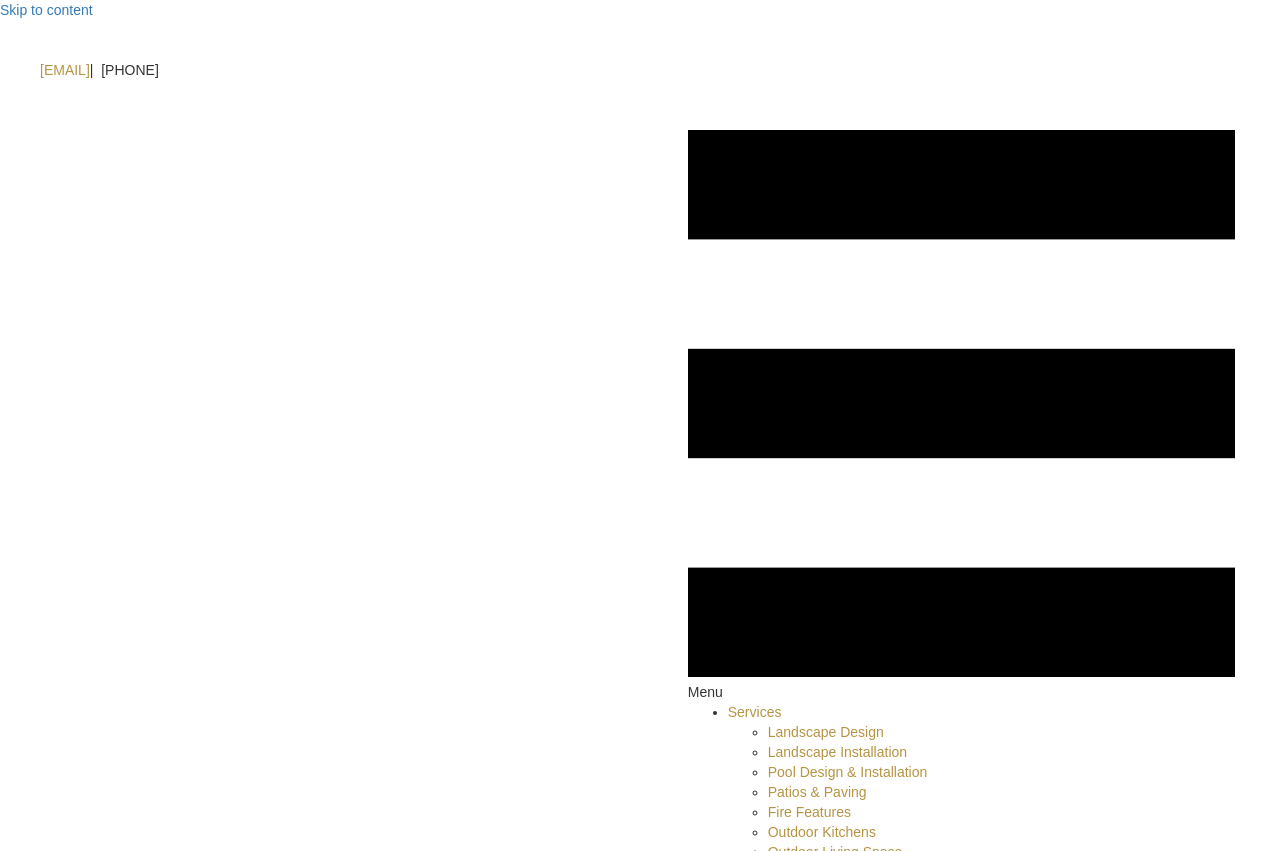 scroll, scrollTop: 0, scrollLeft: 0, axis: both 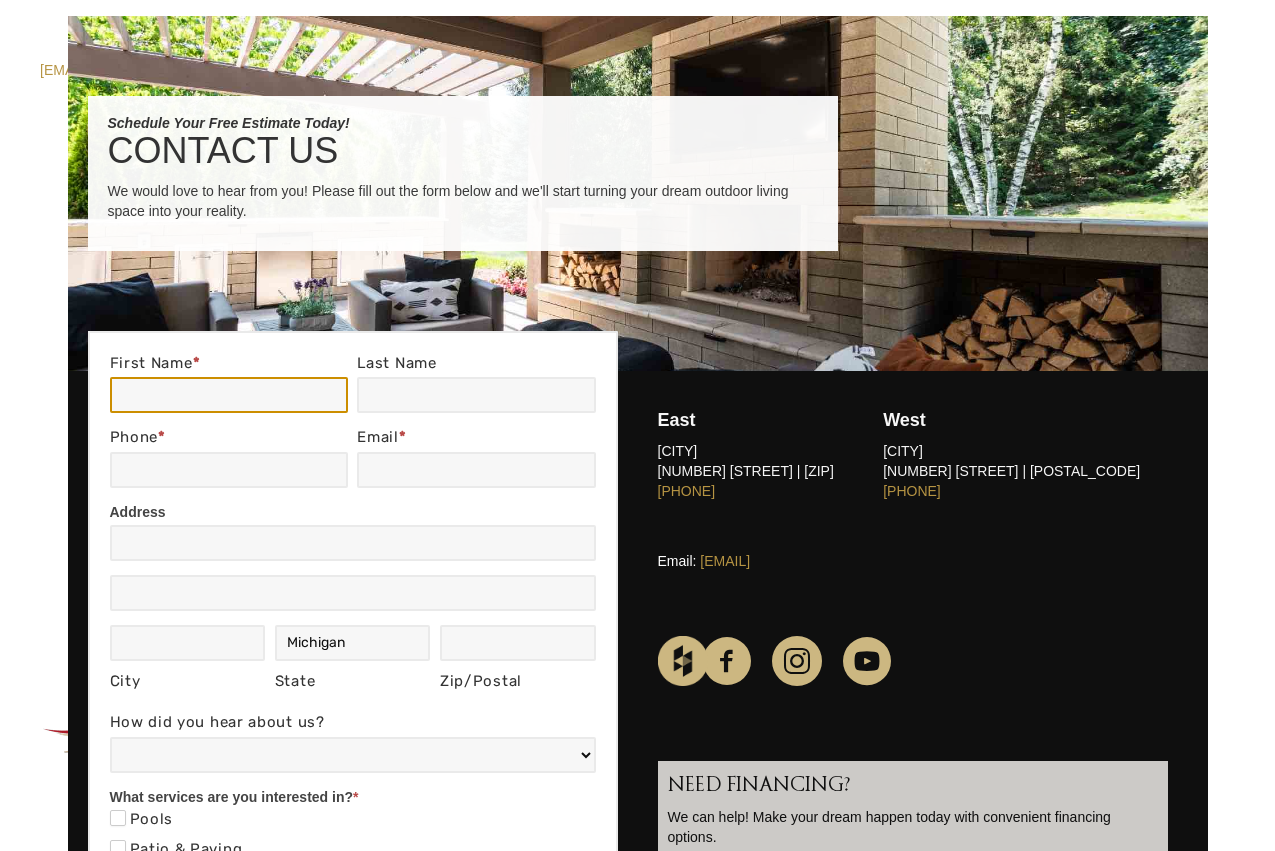 click on "[NAME] Name
*" at bounding box center [229, 395] 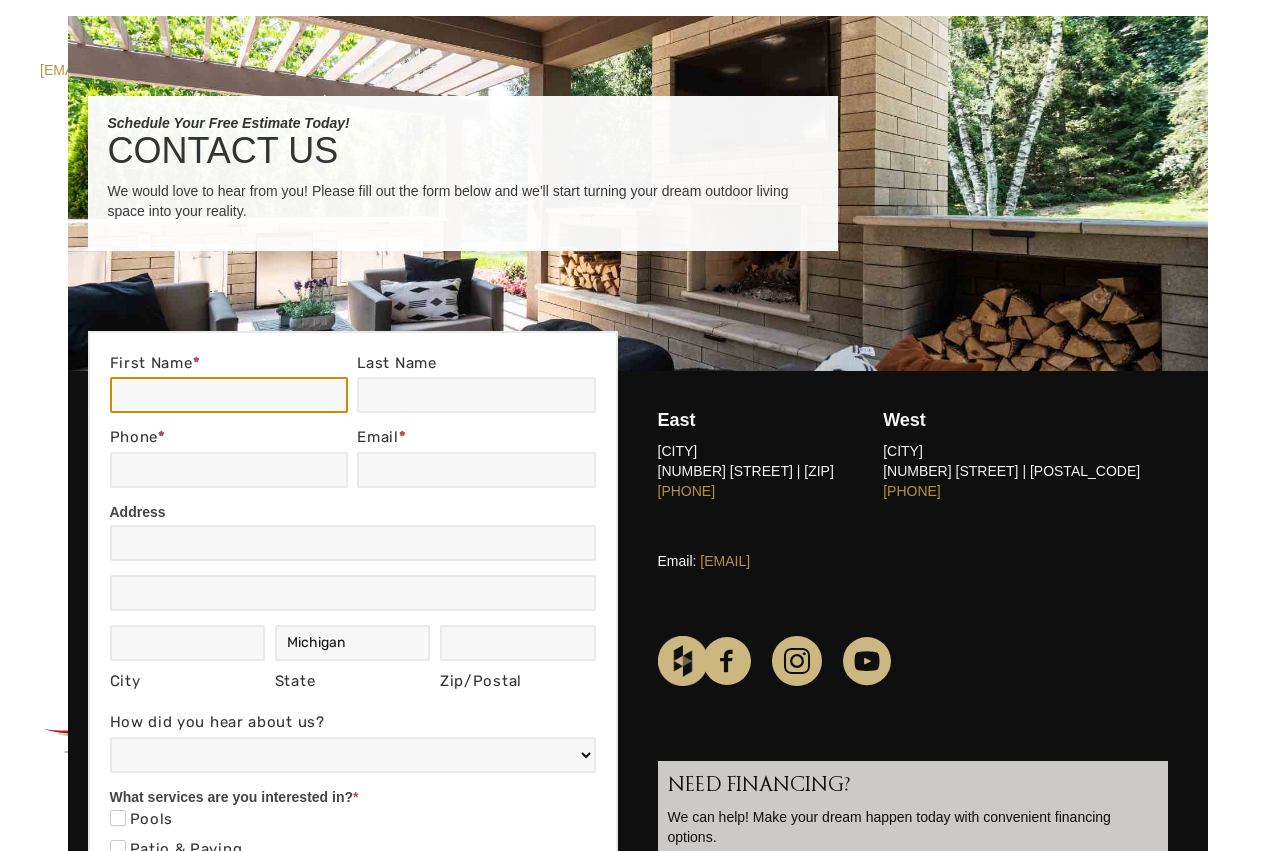 type on "[NAME]" 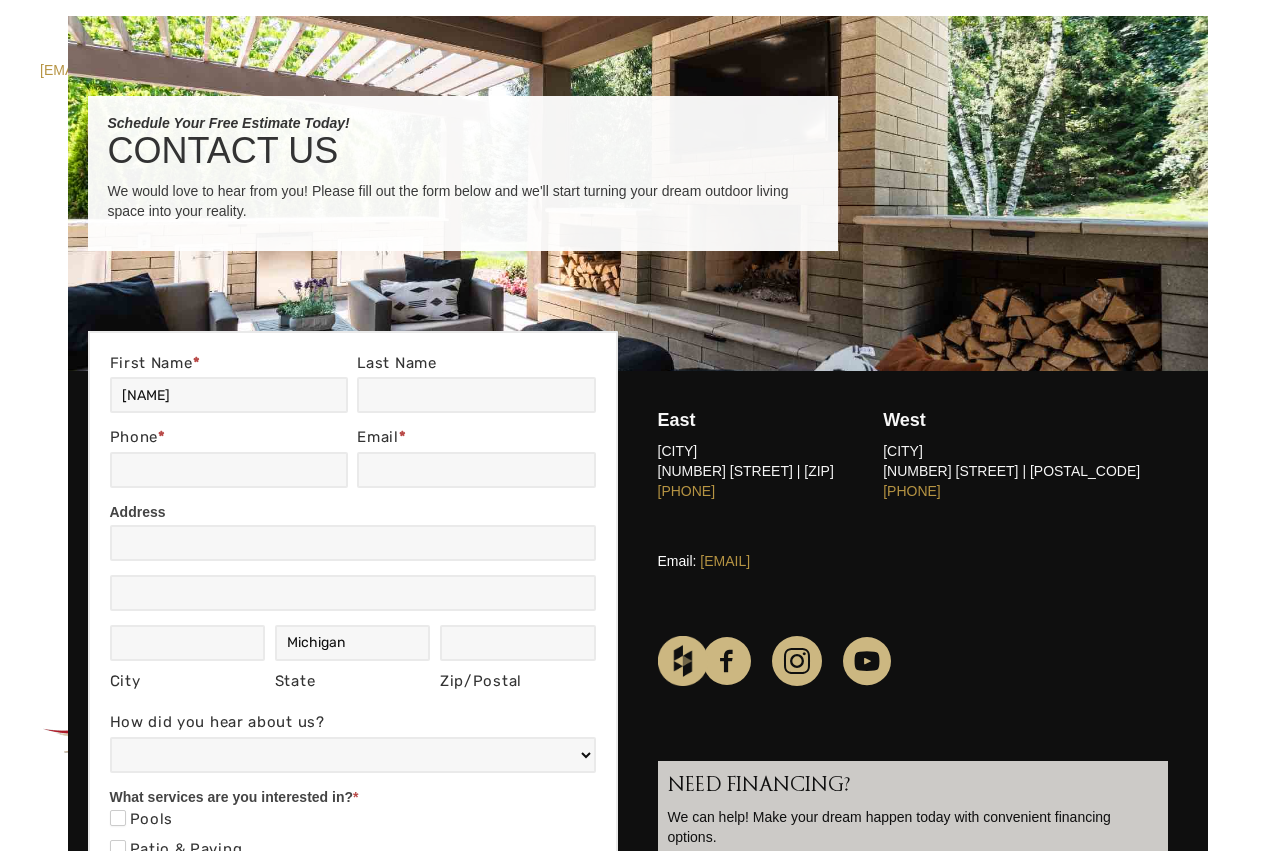type on "[LAST]" 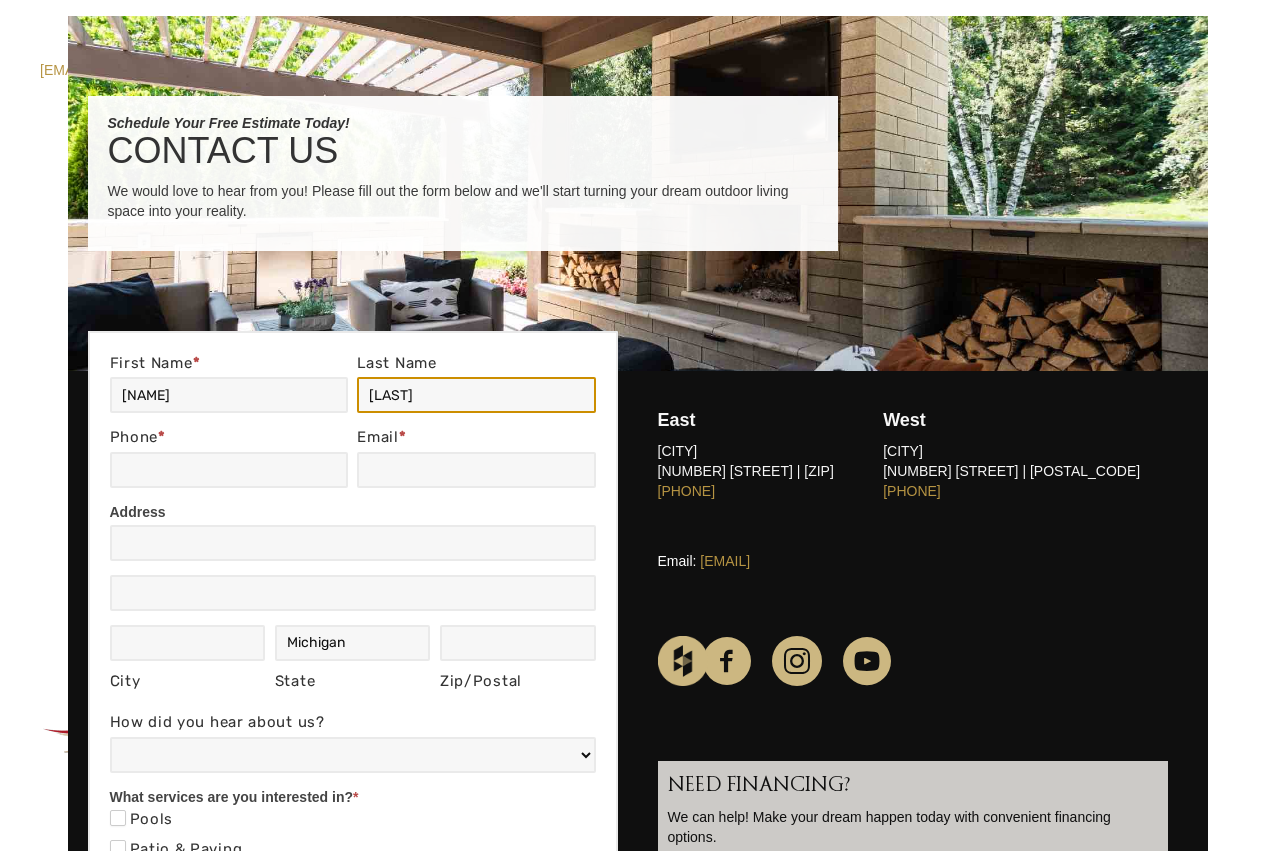 type on "[PHONE]" 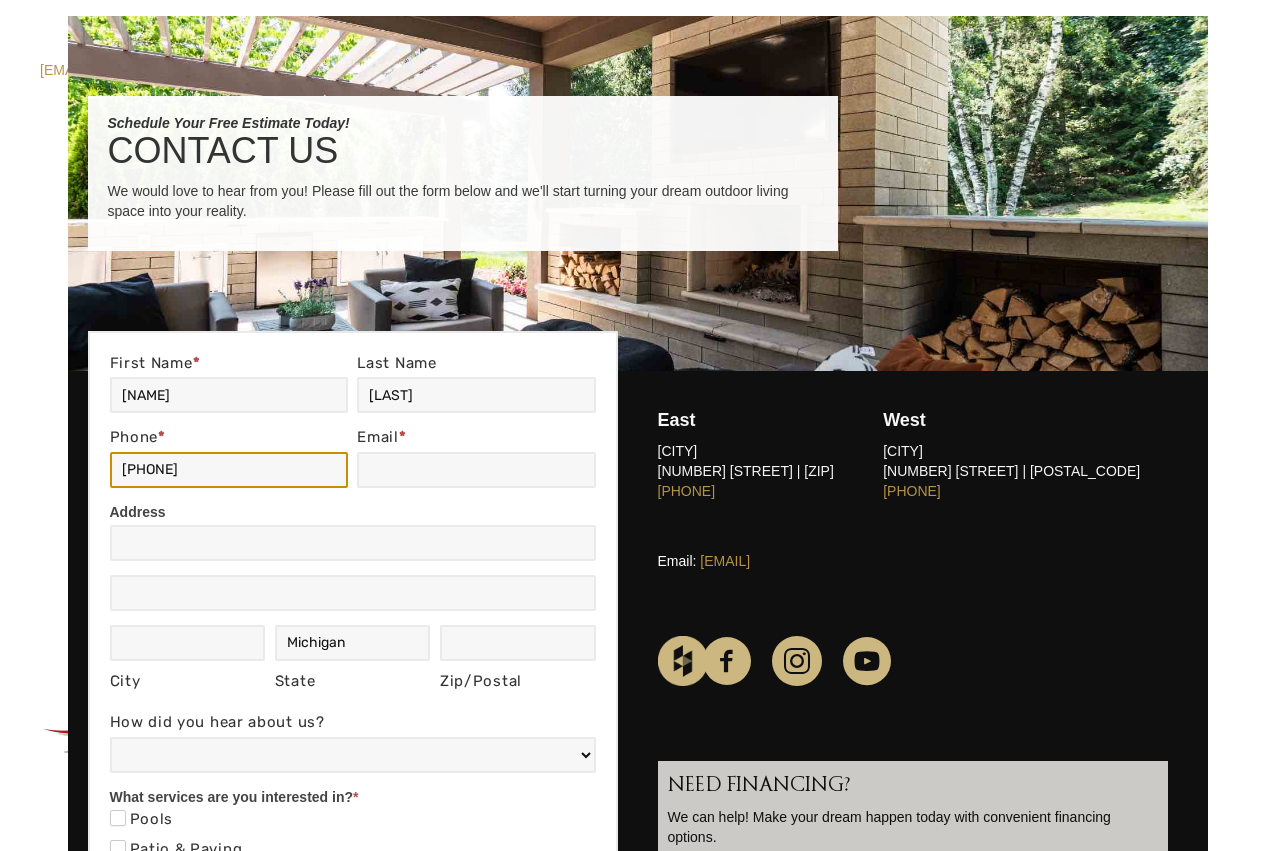type on "[EMAIL]" 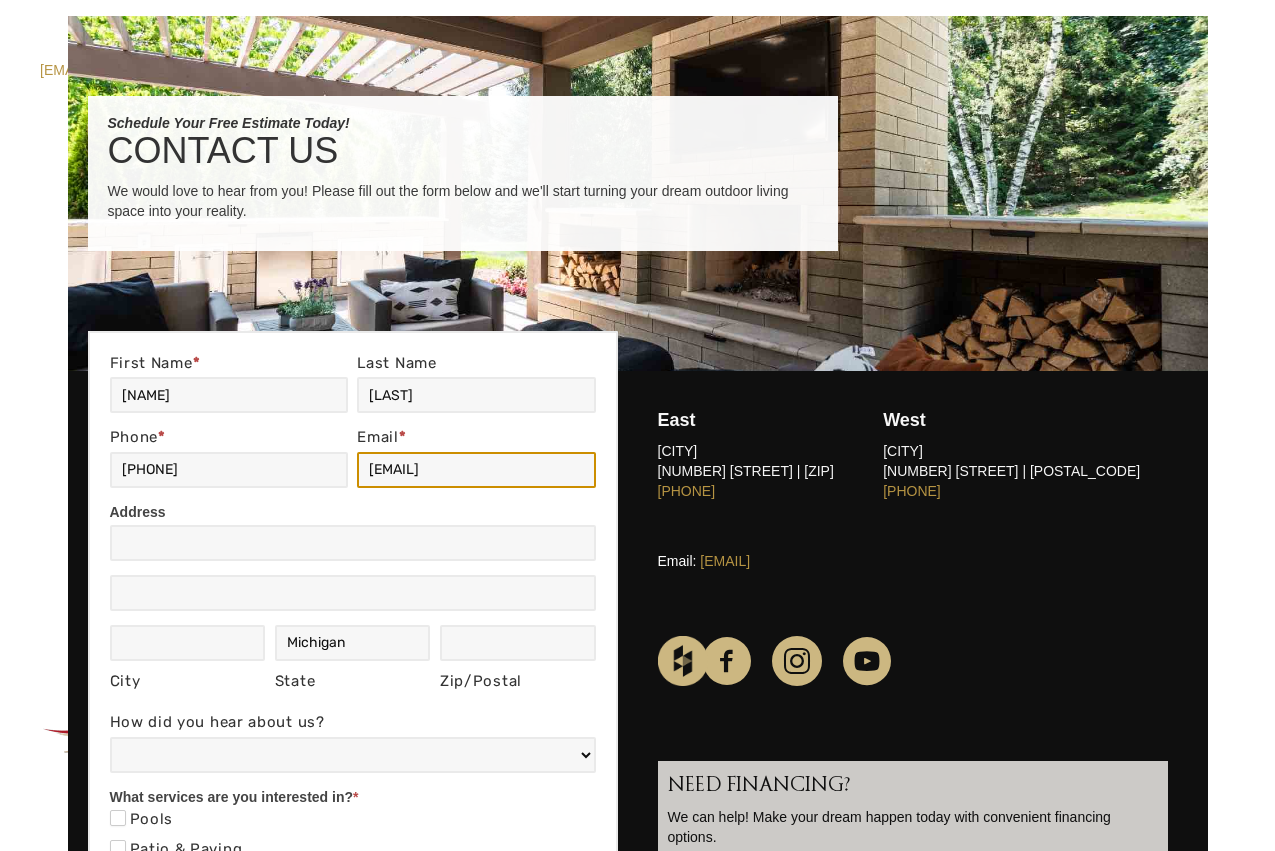 type on "[NUMBER] [STREET], [CITY], [STATE] [ZIP]" 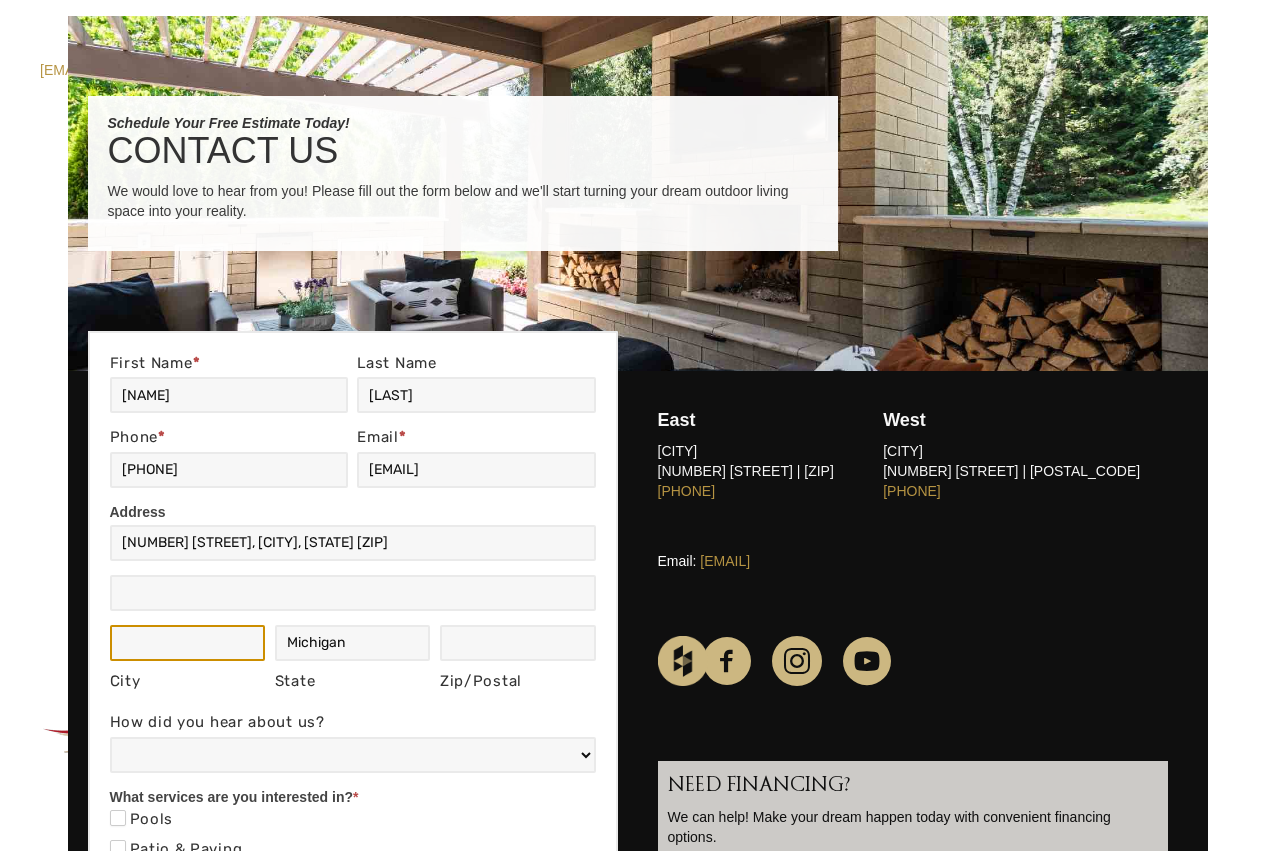 type on "[CITY]." 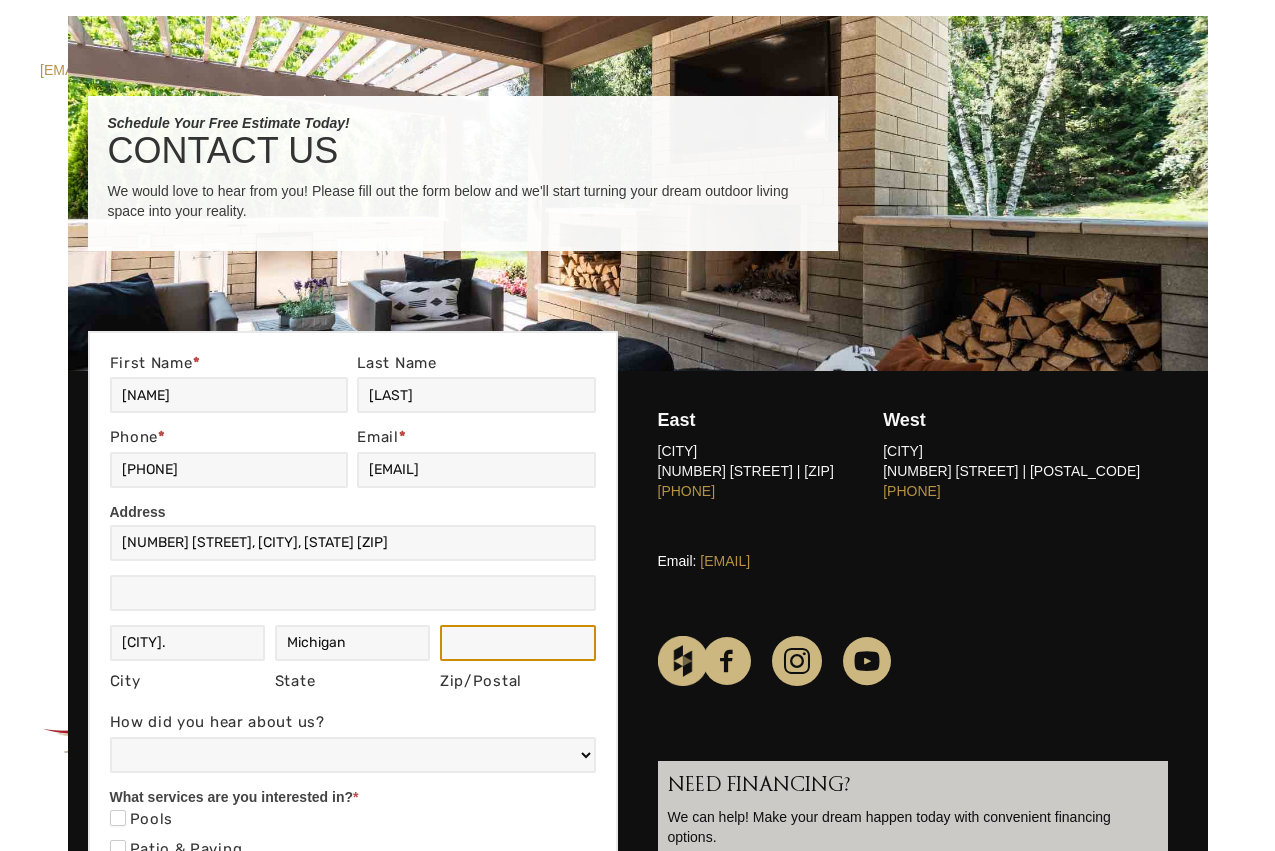 type on "MITSUI & CO" 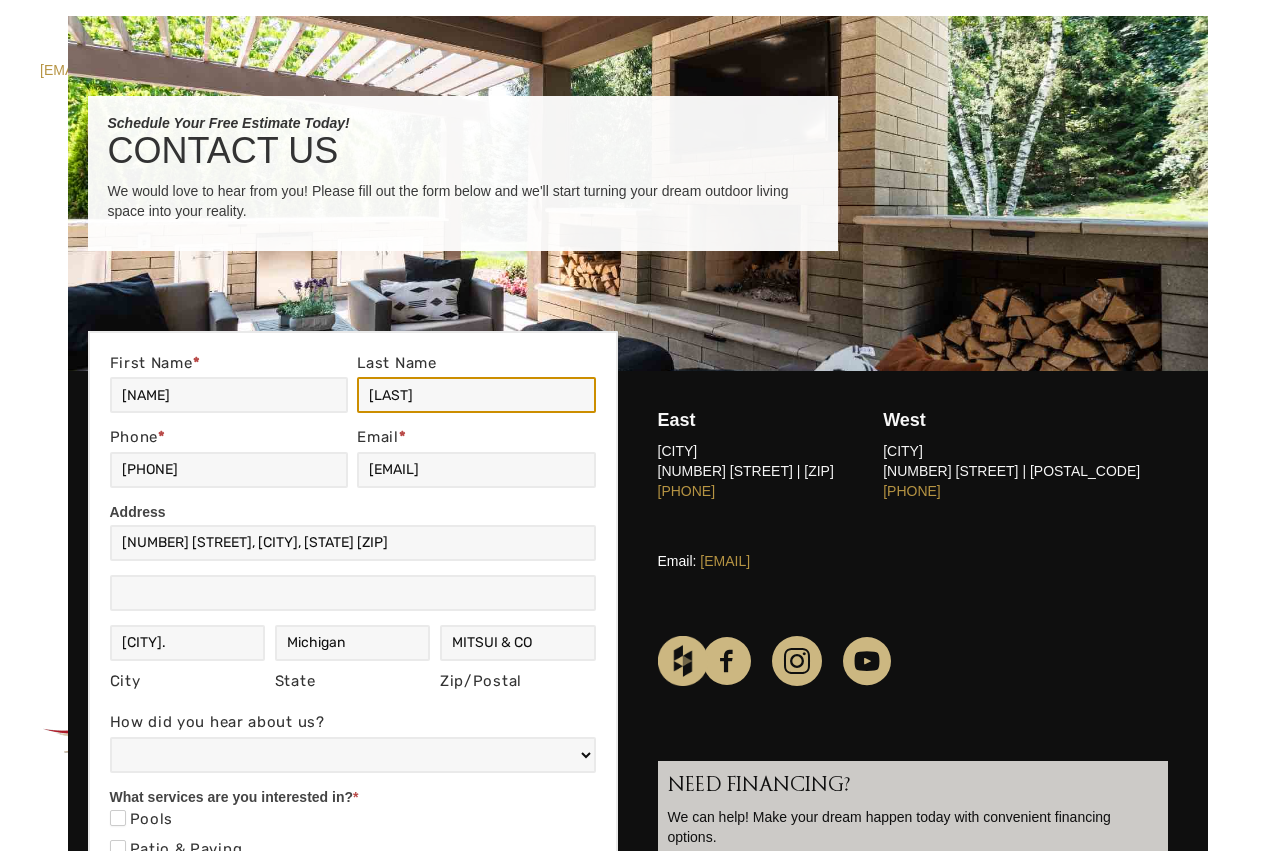 click on "[LAST]" at bounding box center [476, 395] 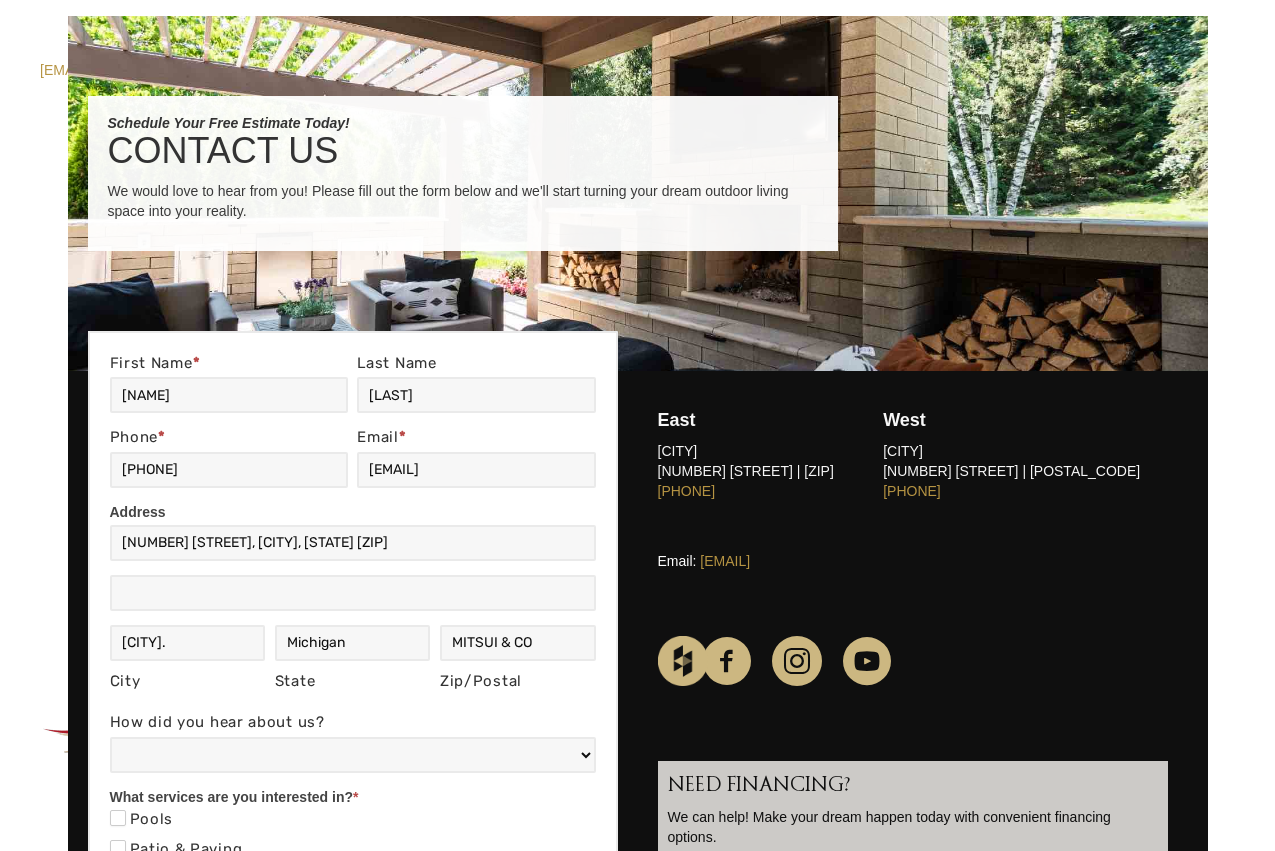click on "Contact Us
First Name
*
[FIRST]
Last Name
[LAST]
Phone
*
[PHONE]
Email
*
[EMAIL]
Address
Address
Address
[NUMBER] [STREET], [CITY], [STATE] [ZIP]
Address
City
[CITY]
City
State
[STATE]
State
Zip/Postal
[ZIP]
Zip/Postal
Country
United States
Afghanistan Aland Islands Albania Algeria American Samoa Andorra Angola Anguilla Antarctica Antigua and Barbuda Argentina Armenia Aruba Australia Austria Azerbaijan Bahamas Bahrain Bangladesh Barbados Belarus Belgium Belize Benin Bermuda Bhutan Bolivia Bonaire, Sint Eustatius and Saba Bosnia and Herzegovina Botswana Bouvet Island Brazil British Indian Ocean Territory Brunei Bulgaria Burkina Faso" at bounding box center [353, 842] 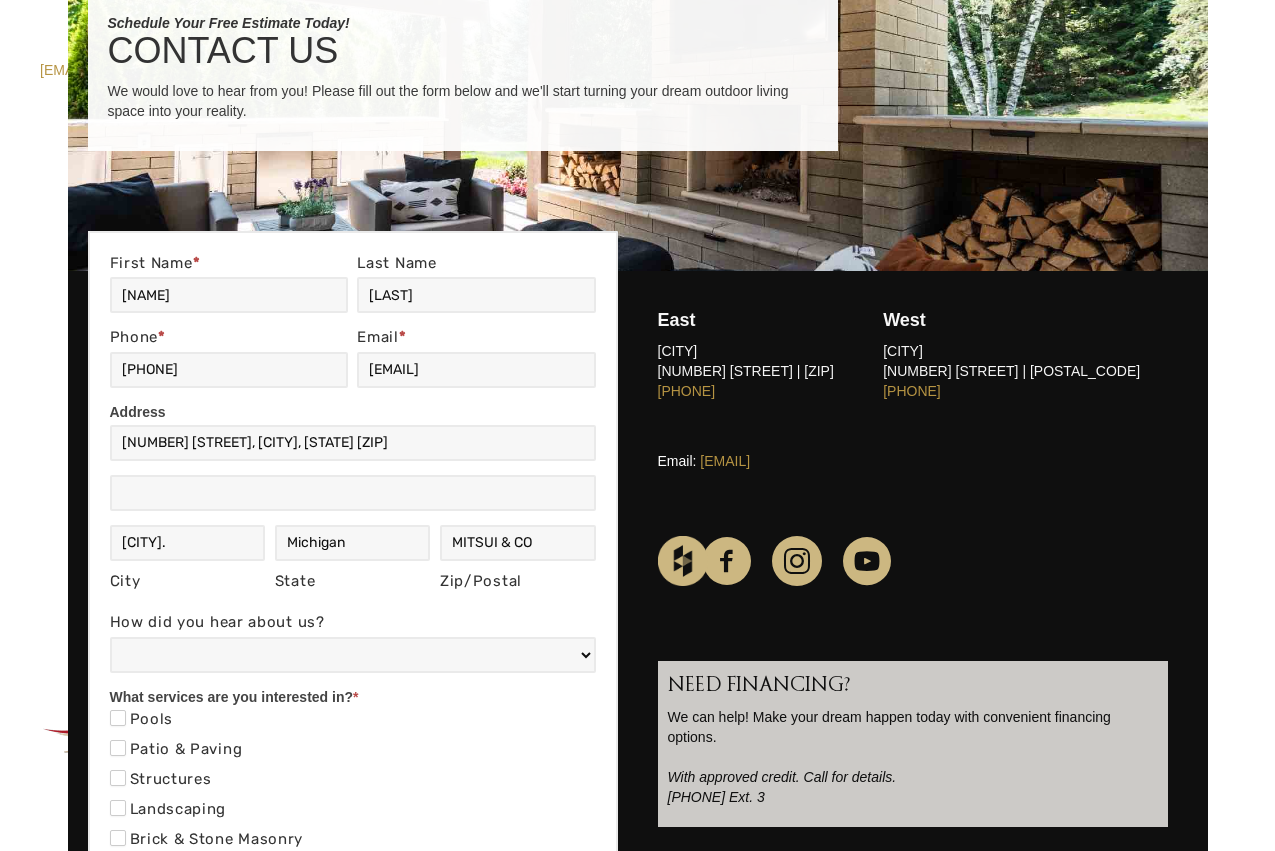 scroll, scrollTop: 300, scrollLeft: 0, axis: vertical 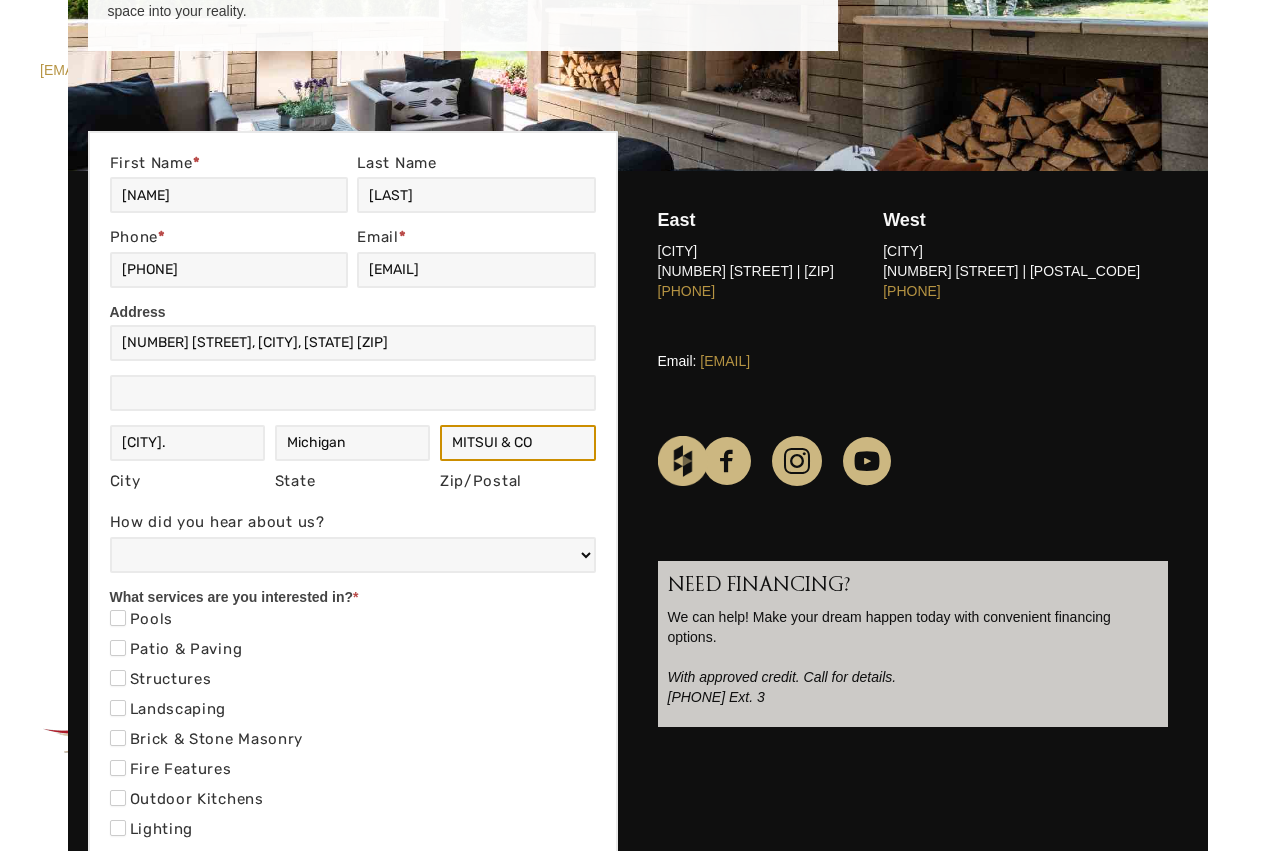 click on "MITSUI & CO" at bounding box center [518, 443] 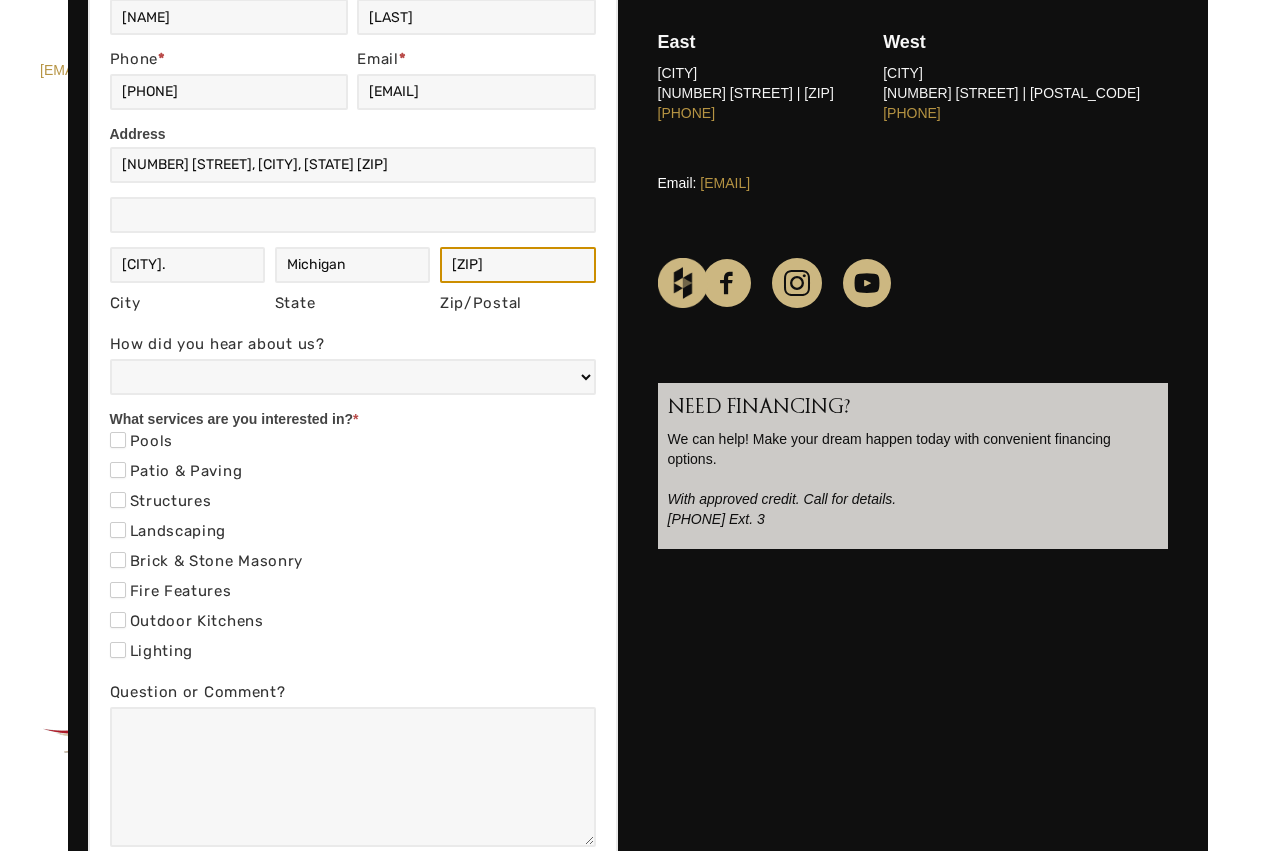 scroll, scrollTop: 500, scrollLeft: 0, axis: vertical 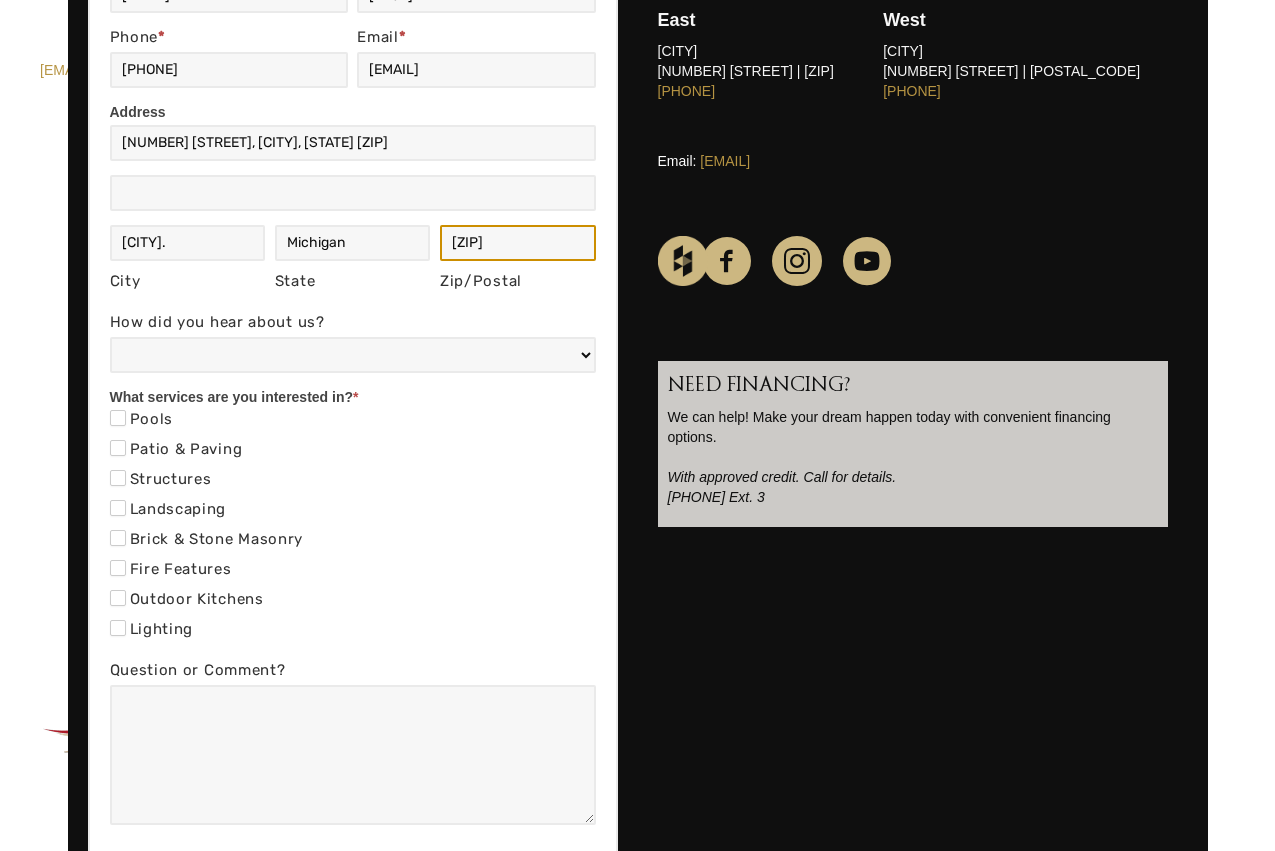 type on "[ZIP]" 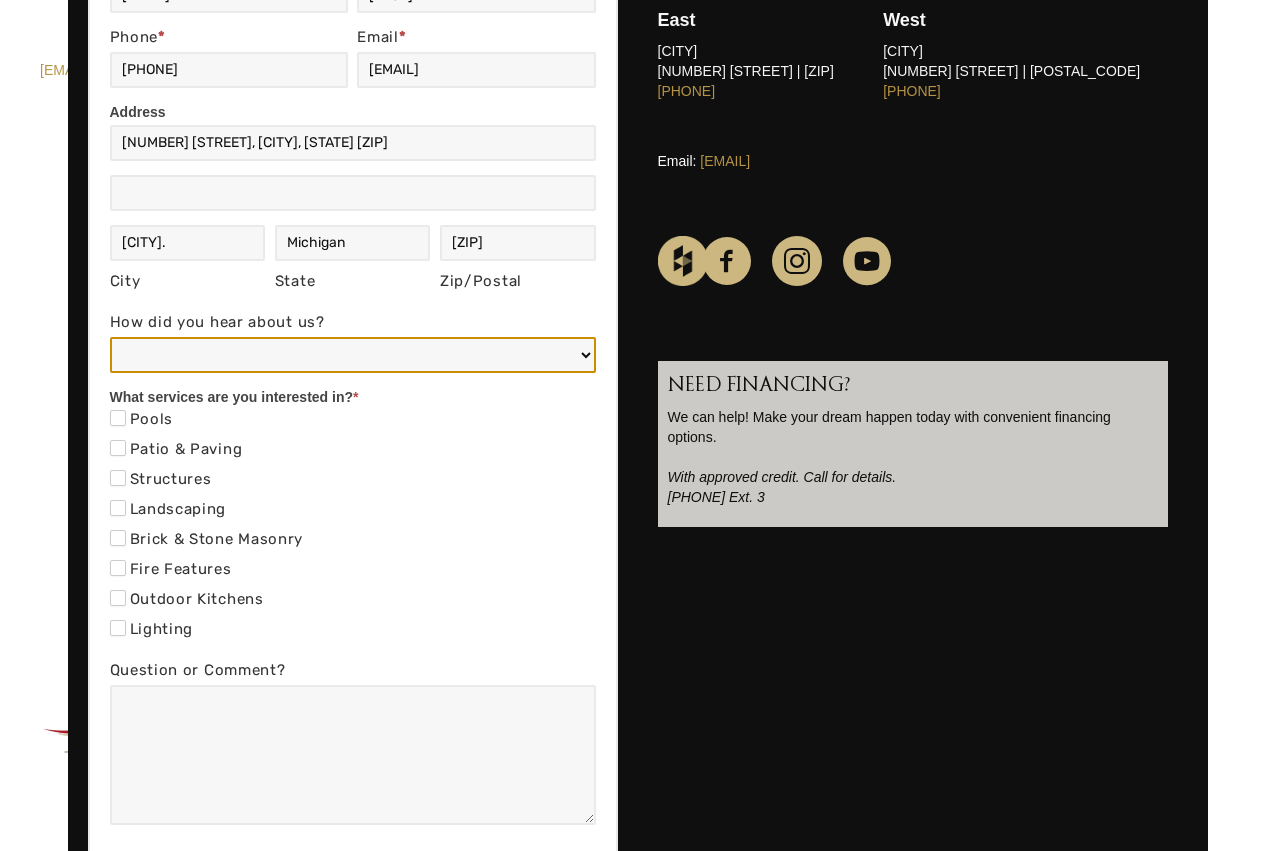 click on "Web/Google Search Social Media (e.g. Facebook, Instagram, LinkedIn) Referral (Friend, Colleague, or Client) Online Ad (Google, Facebook, etc.) Event or Webinar Email or Newsletter Blog or Article Other" at bounding box center [353, 355] 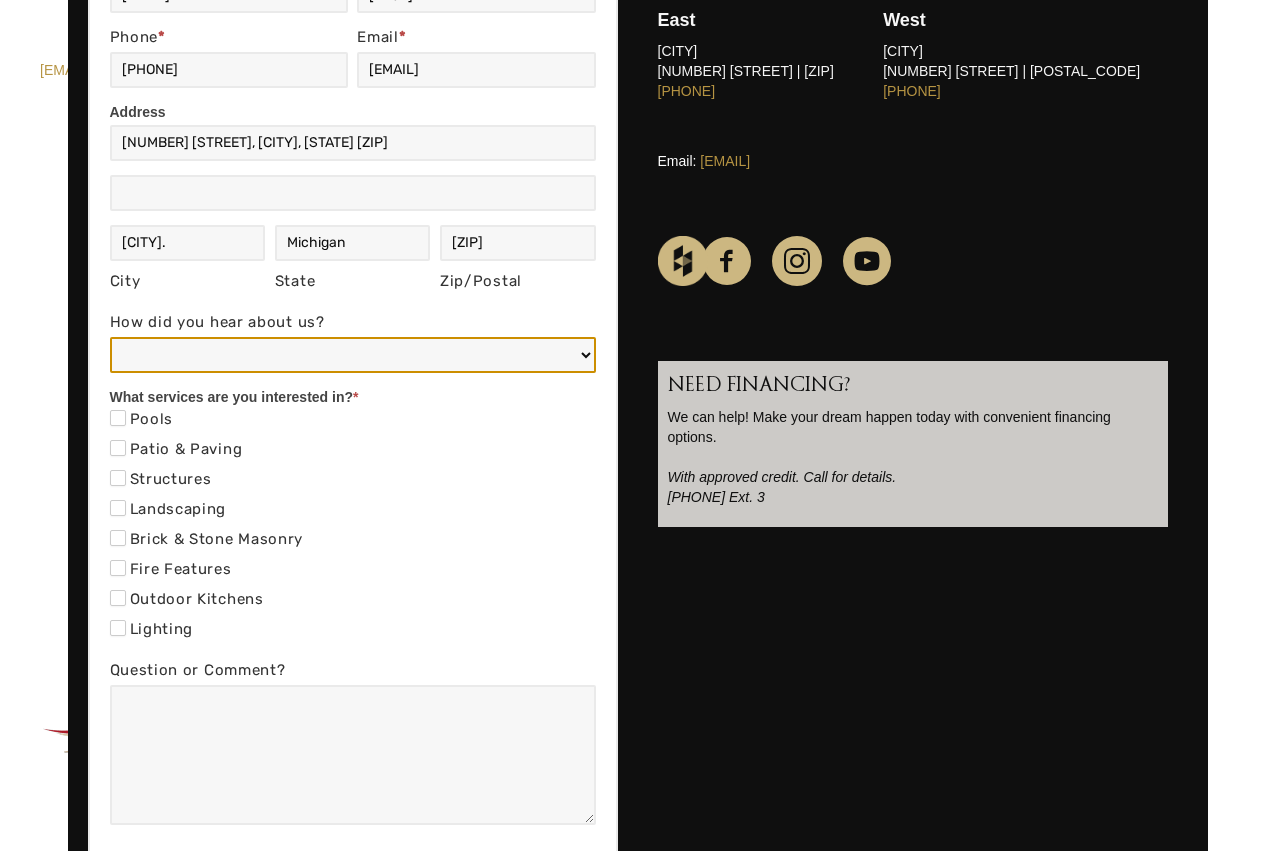 select on "Web/Google Search" 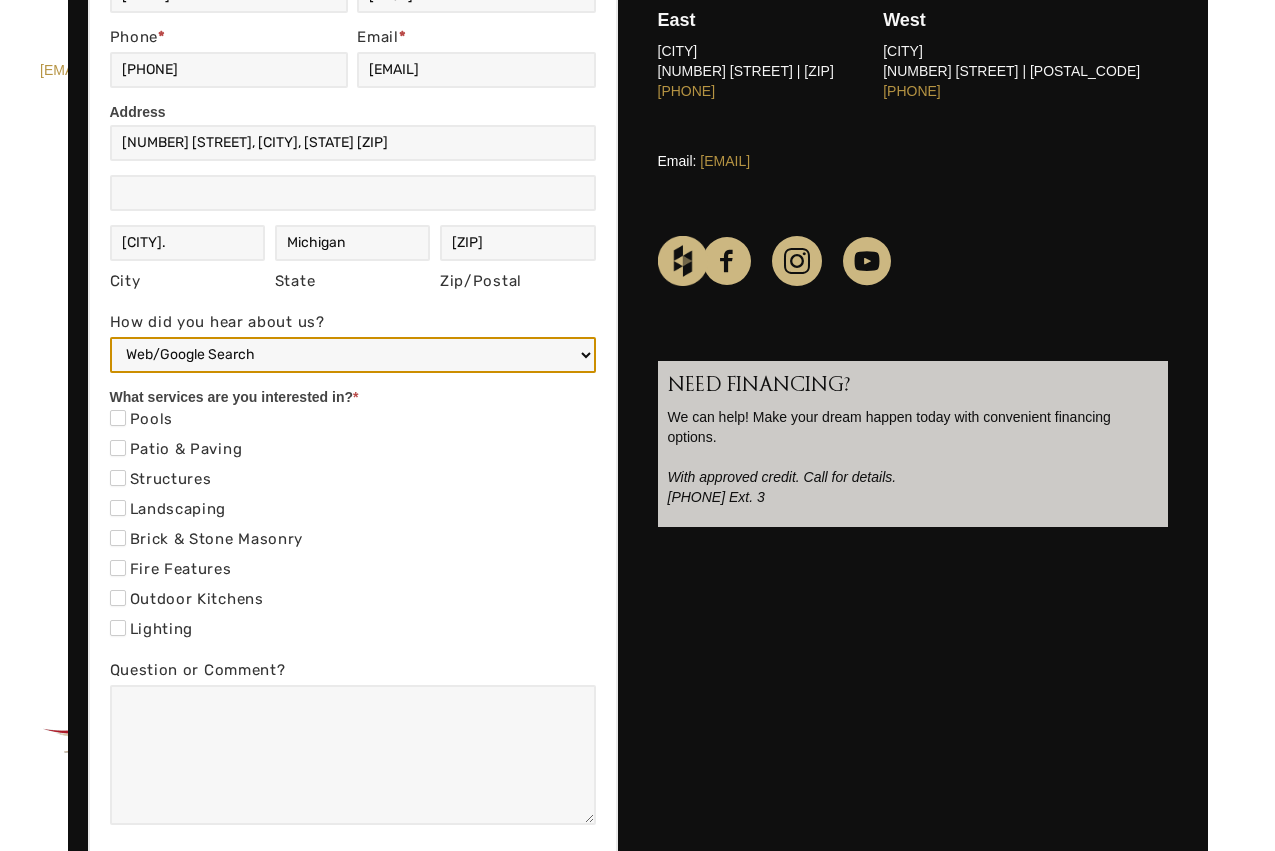 click on "Web/Google Search Social Media (e.g. Facebook, Instagram, LinkedIn) Referral (Friend, Colleague, or Client) Online Ad (Google, Facebook, etc.) Event or Webinar Email or Newsletter Blog or Article Other" at bounding box center [353, 355] 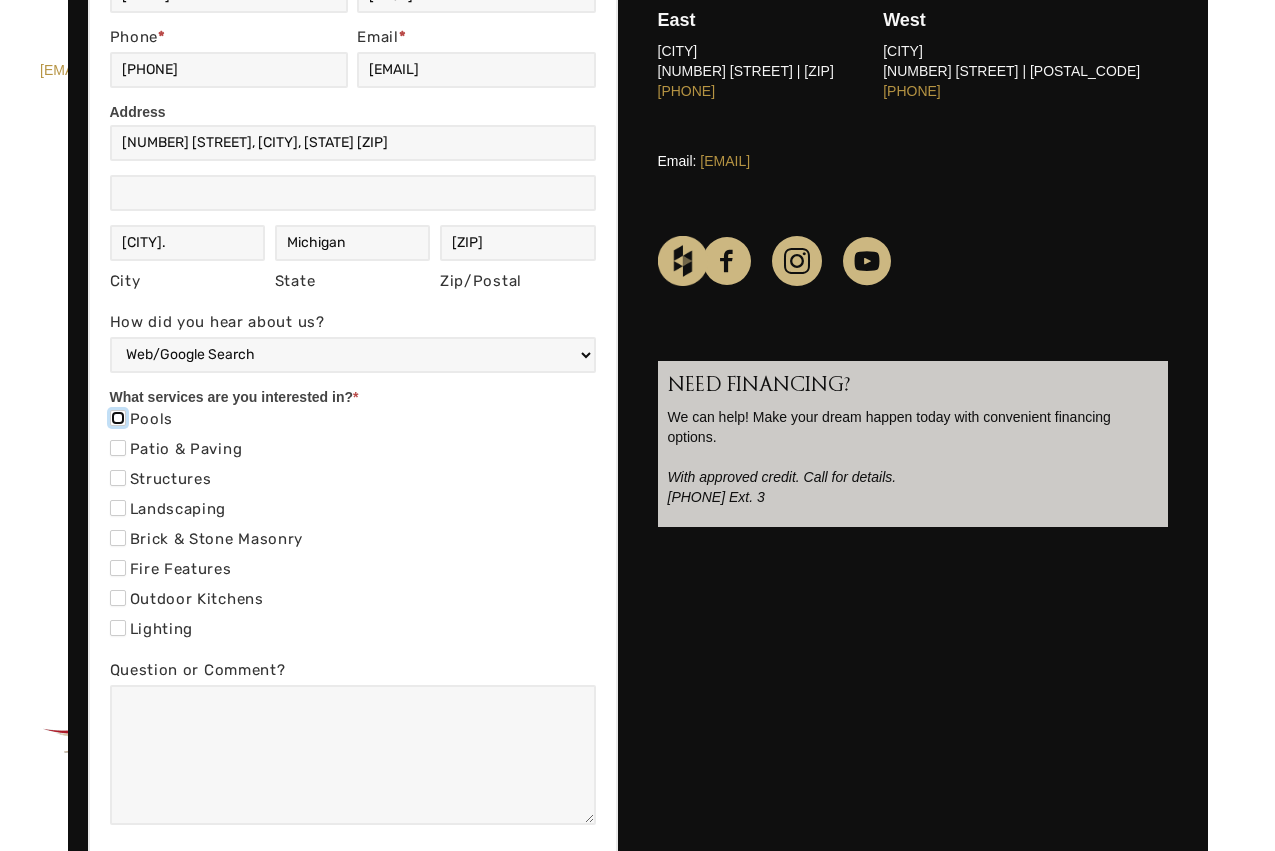 click on "Pools" at bounding box center [118, 418] 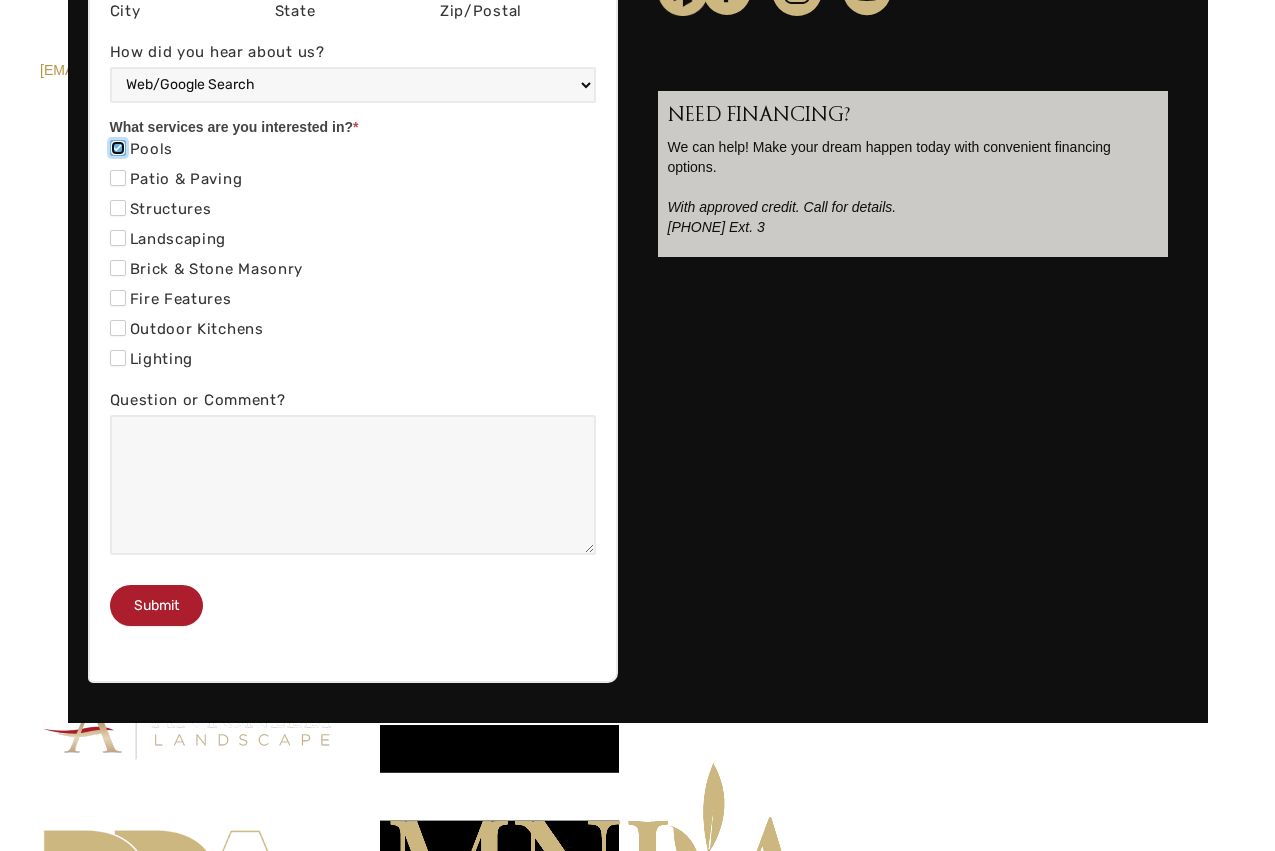 scroll, scrollTop: 800, scrollLeft: 0, axis: vertical 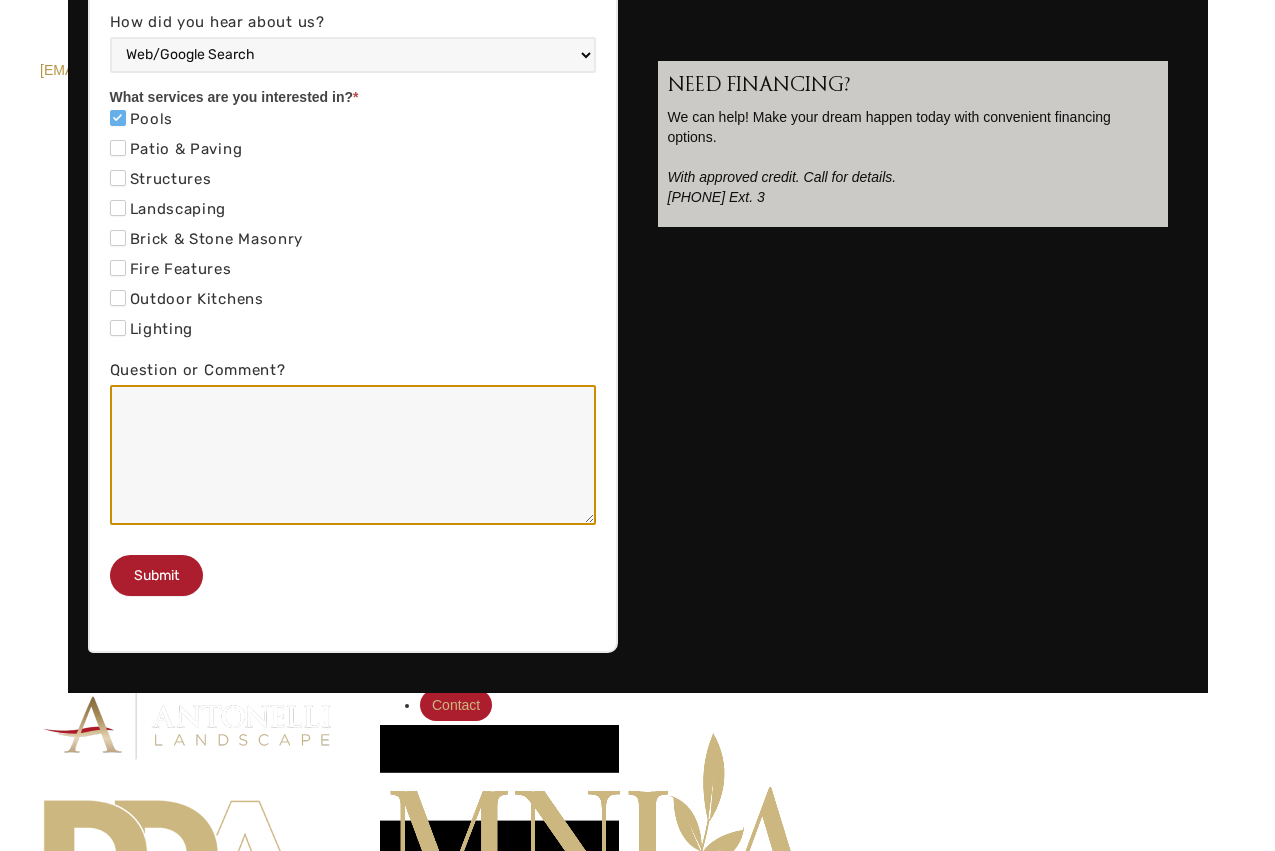 click on "Question or Comment?" at bounding box center (353, 455) 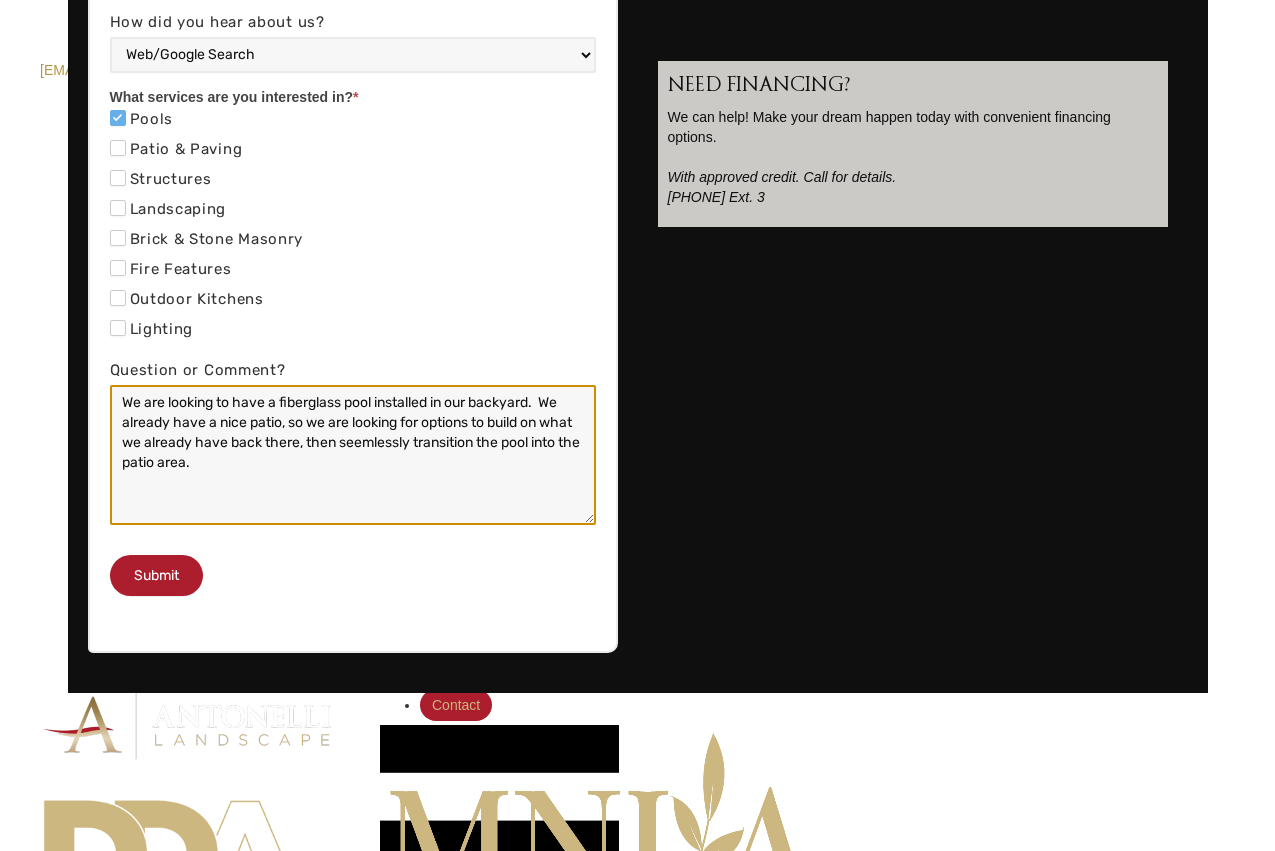 click on "We are looking to have a fiberglass pool installed in our backyard.  We already have a nice patio, so we are looking for options to build on what we already have back there, then seemlessly transition the pool into the patio area." at bounding box center (353, 455) 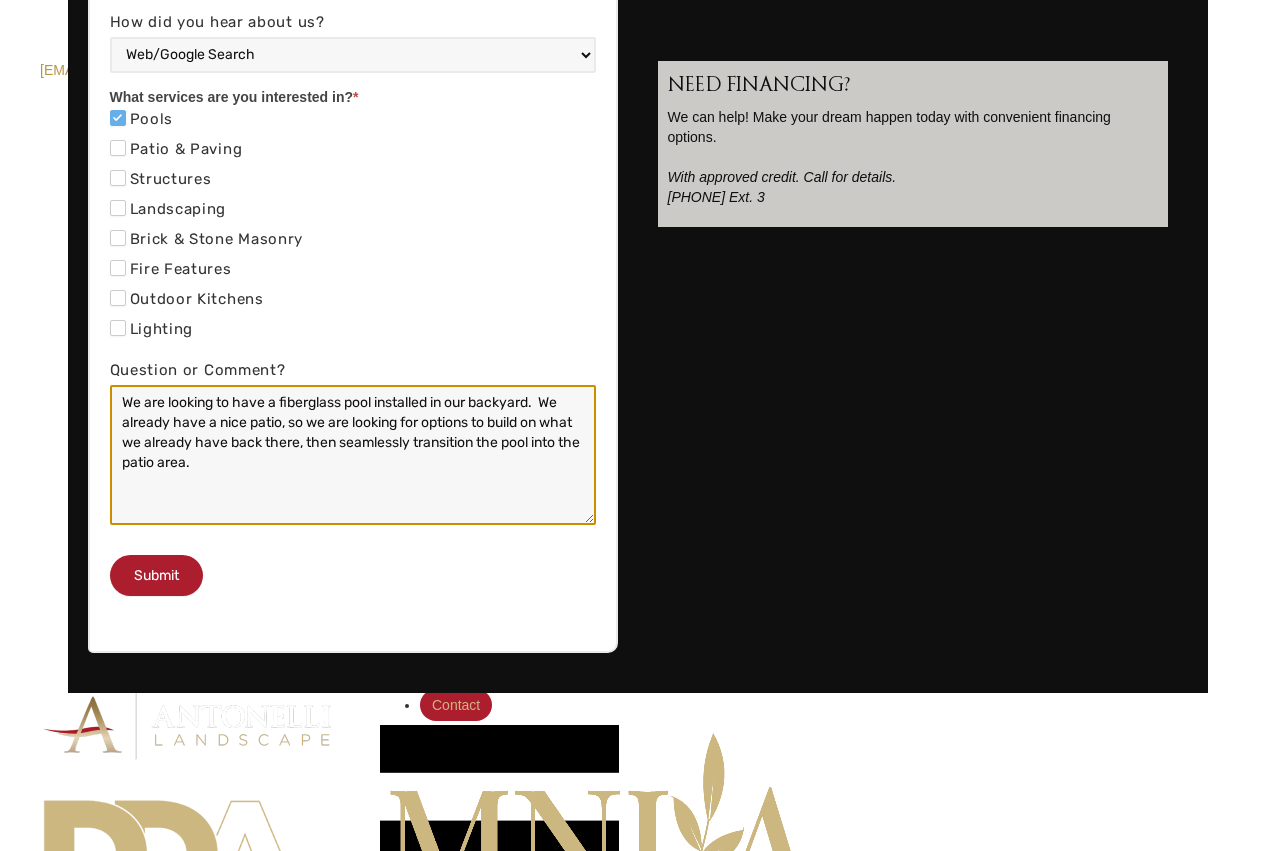 click on "We are looking to have a fiberglass pool installed in our backyard.  We already have a nice patio, so we are looking for options to build on what we already have back there, then seamlessly transition the pool into the patio area." at bounding box center (353, 455) 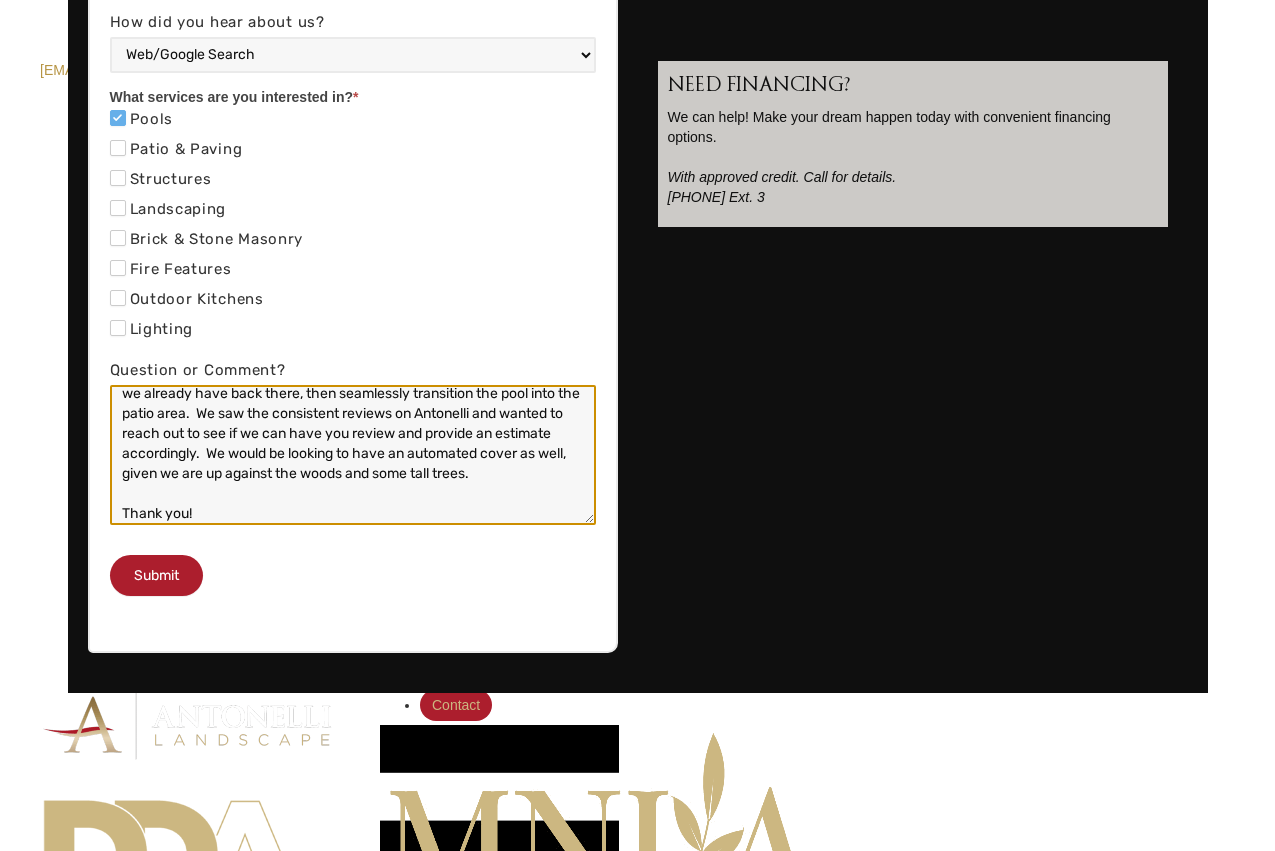 scroll, scrollTop: 69, scrollLeft: 0, axis: vertical 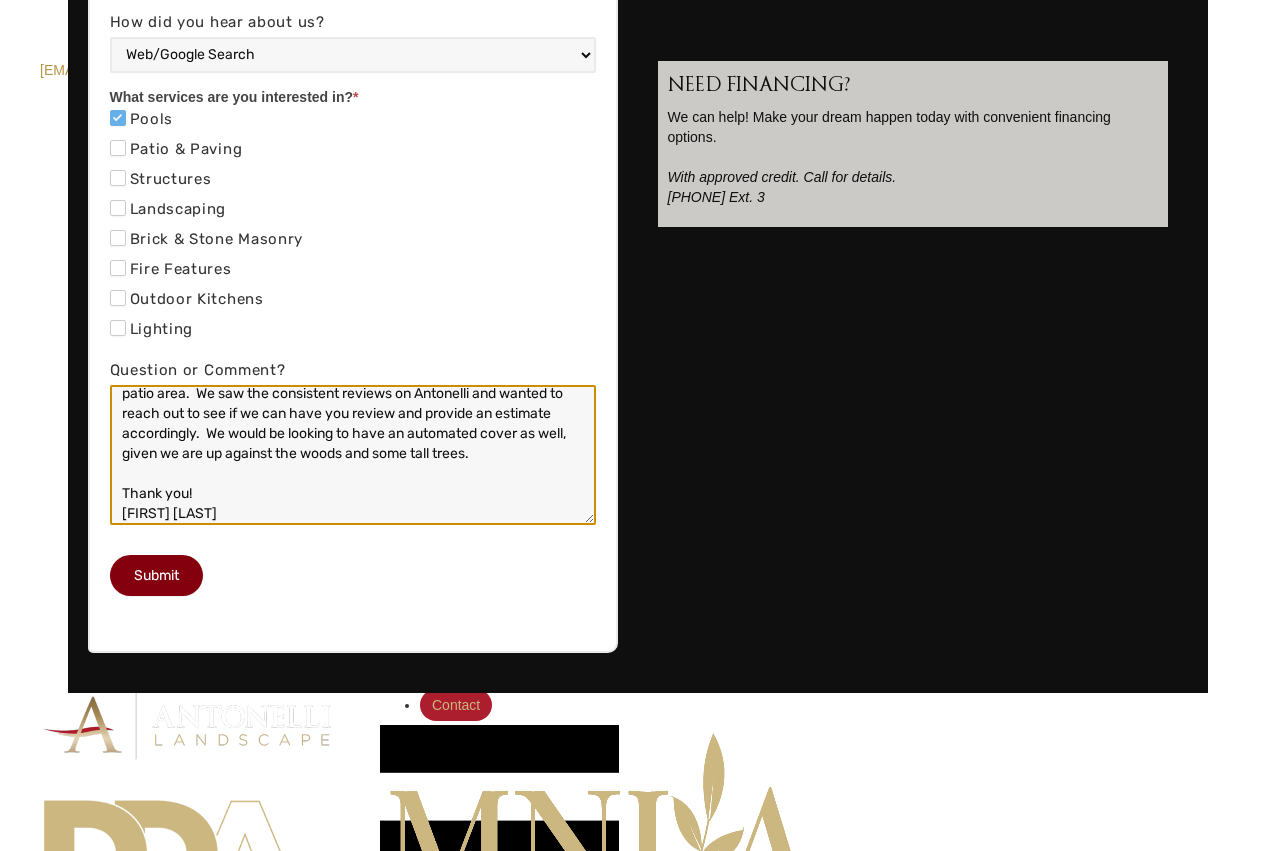 type on "We are looking to have a fiberglass pool installed in our backyard.  We already have a nice patio, so we are looking for options to build on what we already have back there, then seamlessly transition the pool into the patio area.  We saw the consistent reviews on Antonelli and wanted to reach out to see if we can have you review and provide an estimate accordingly.  We would be looking to have an automated cover as well, given we are up against the woods and some tall trees.
Thank you!
[FIRST] [LAST]" 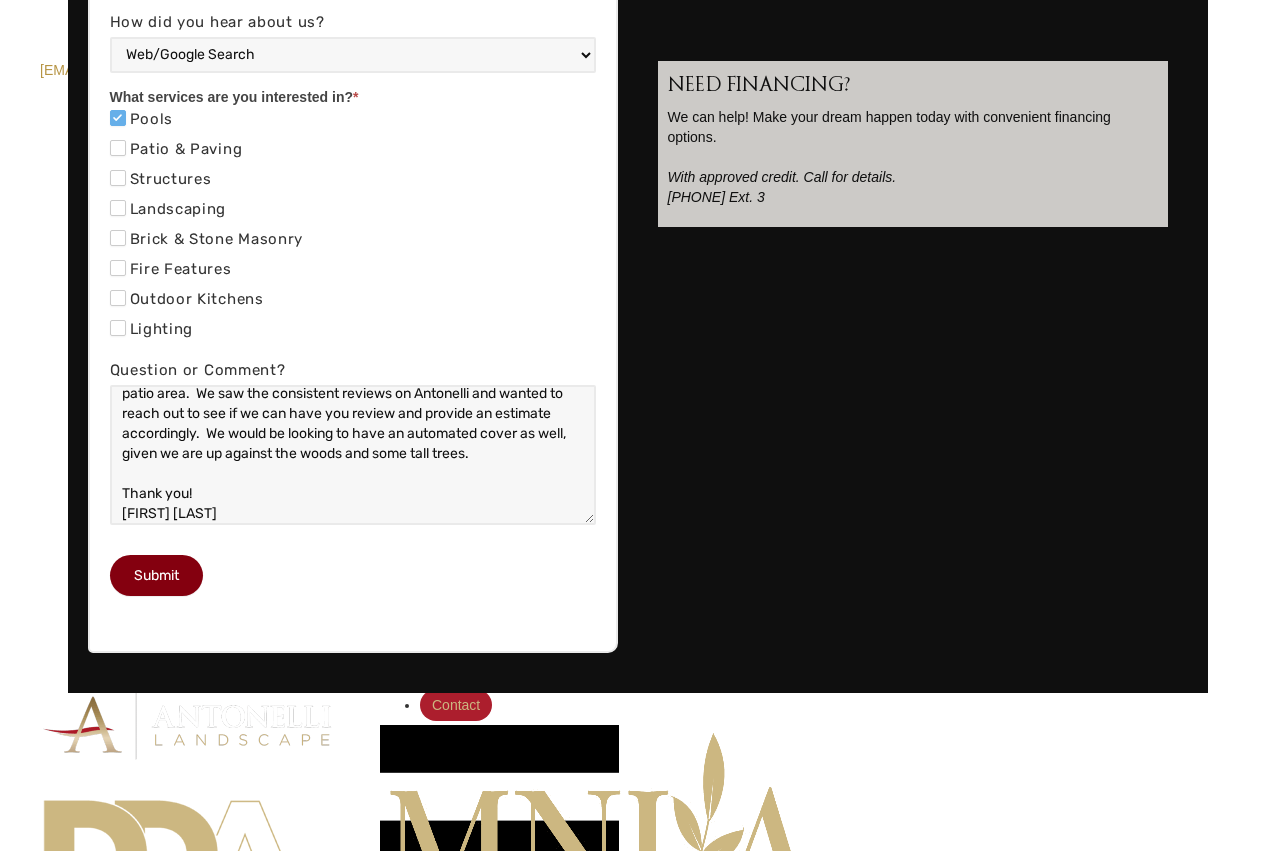 click on "Submit" at bounding box center [156, 575] 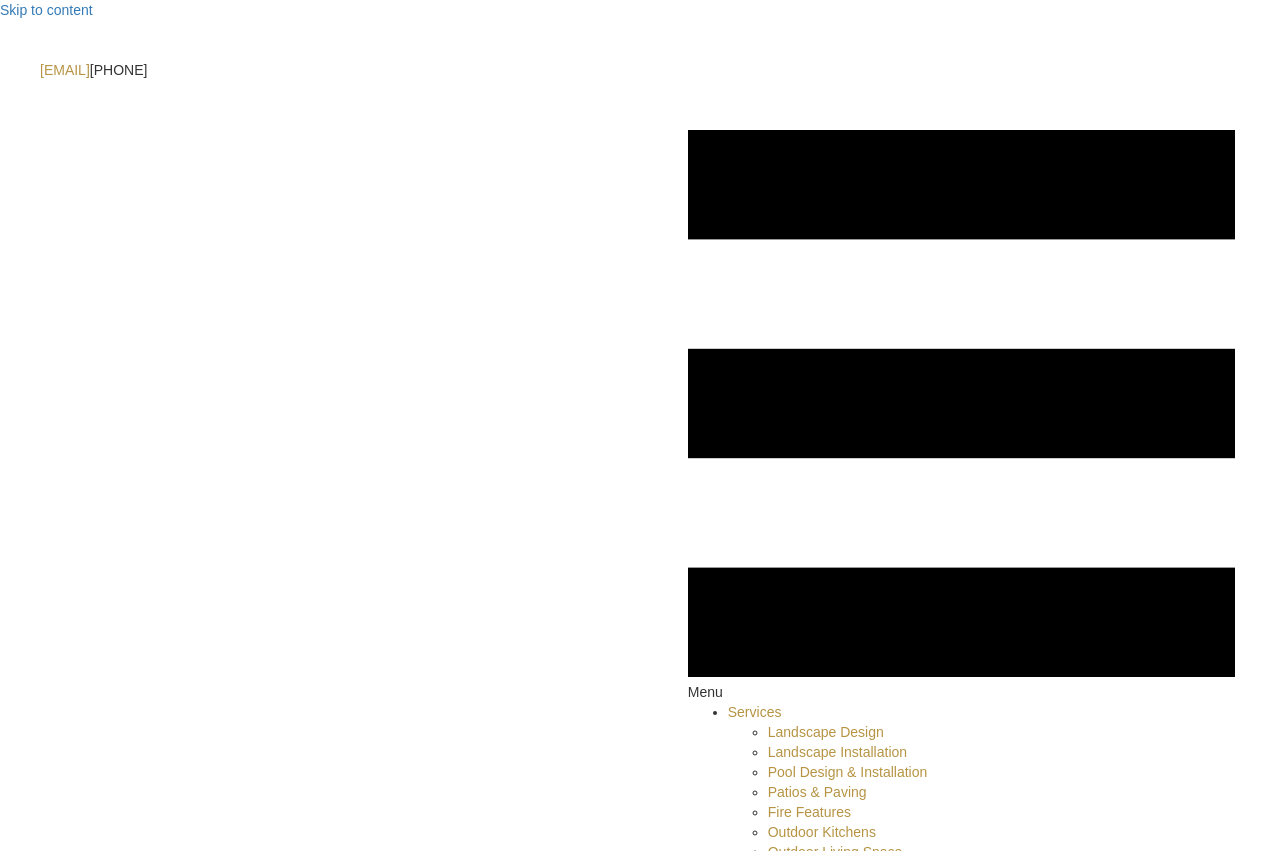 scroll, scrollTop: 0, scrollLeft: 0, axis: both 